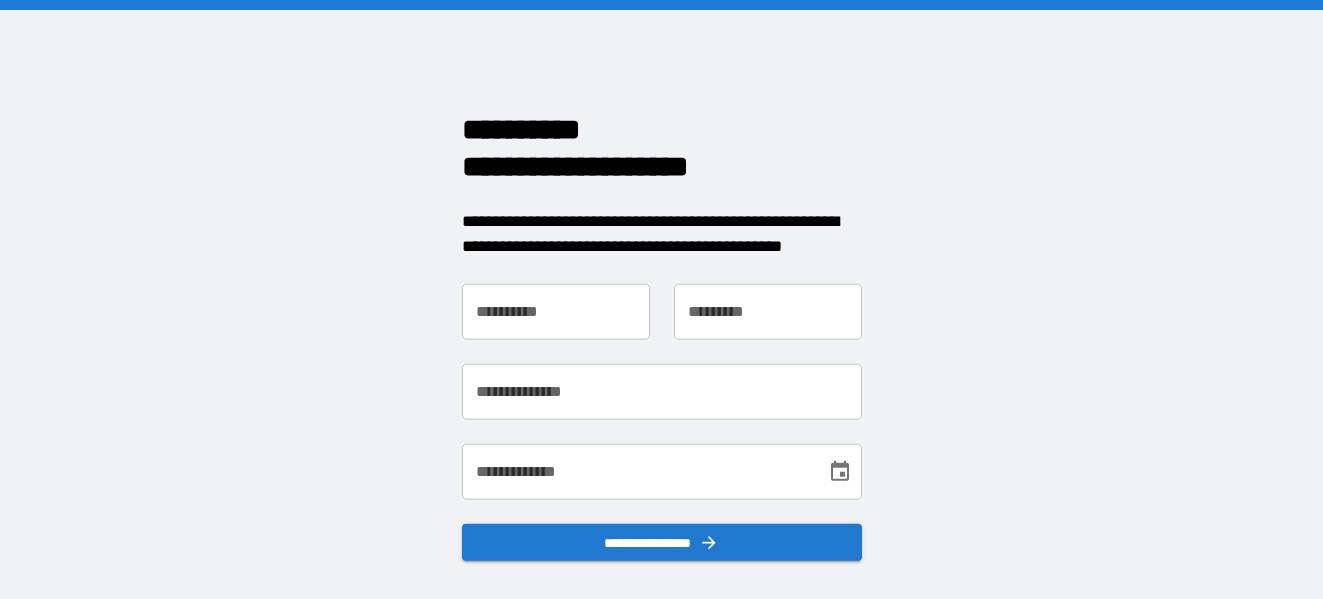 scroll, scrollTop: 0, scrollLeft: 0, axis: both 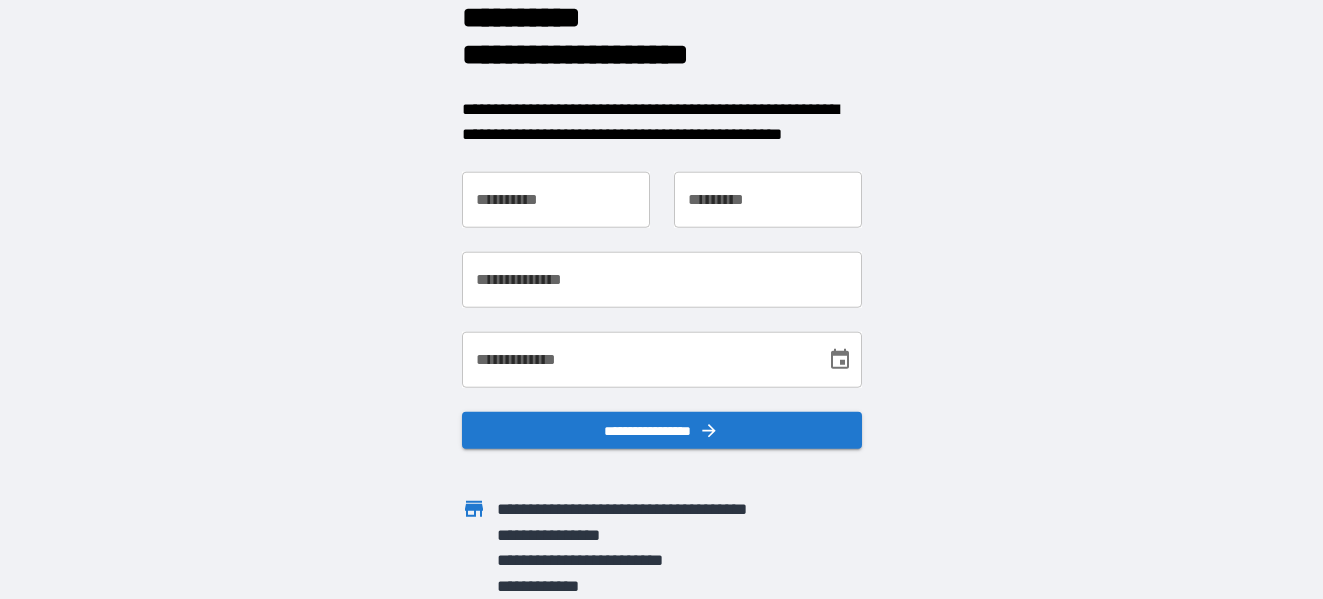 click on "**********" at bounding box center [556, 199] 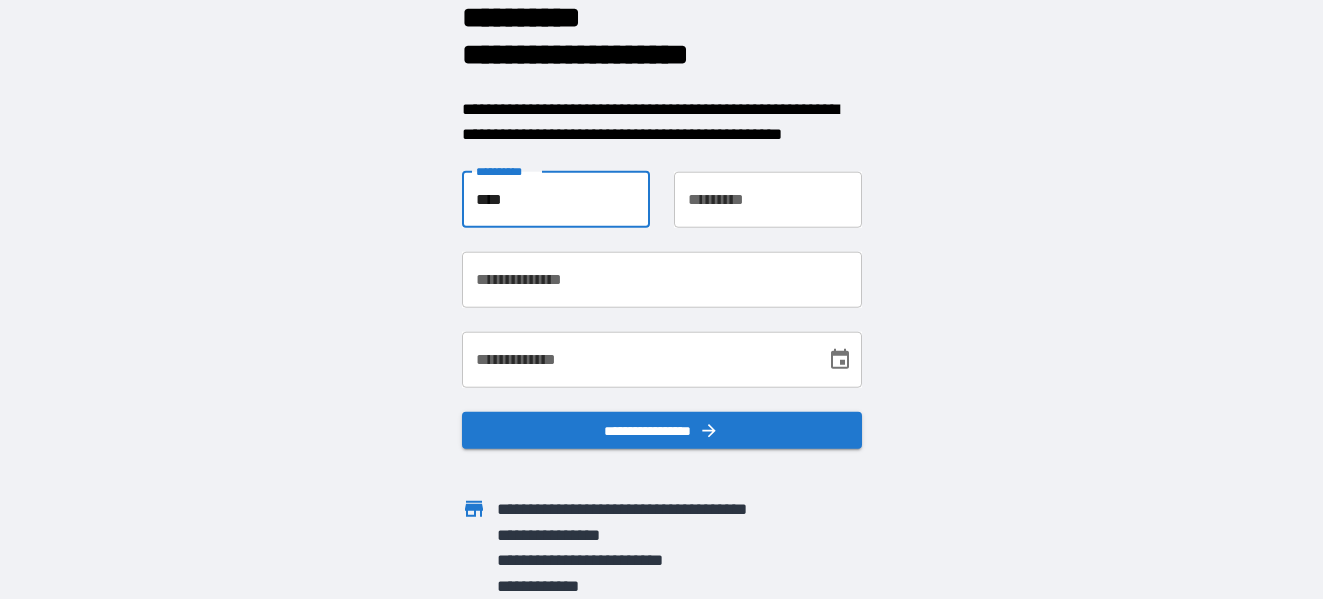 type on "****" 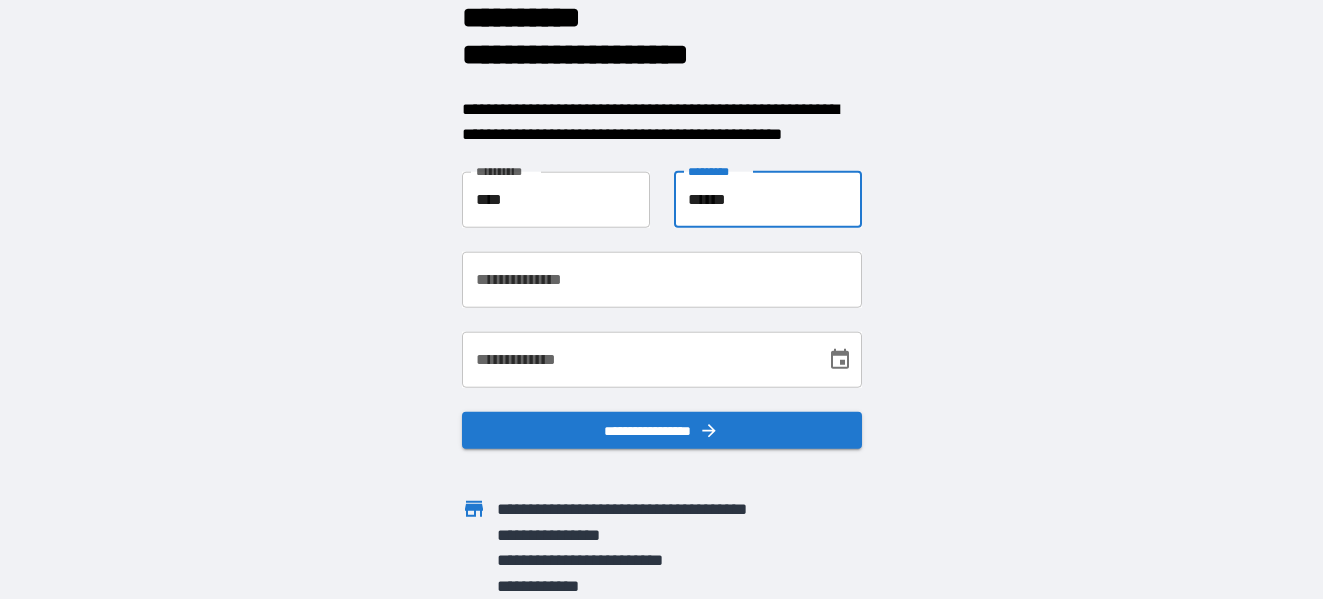 scroll, scrollTop: 0, scrollLeft: 0, axis: both 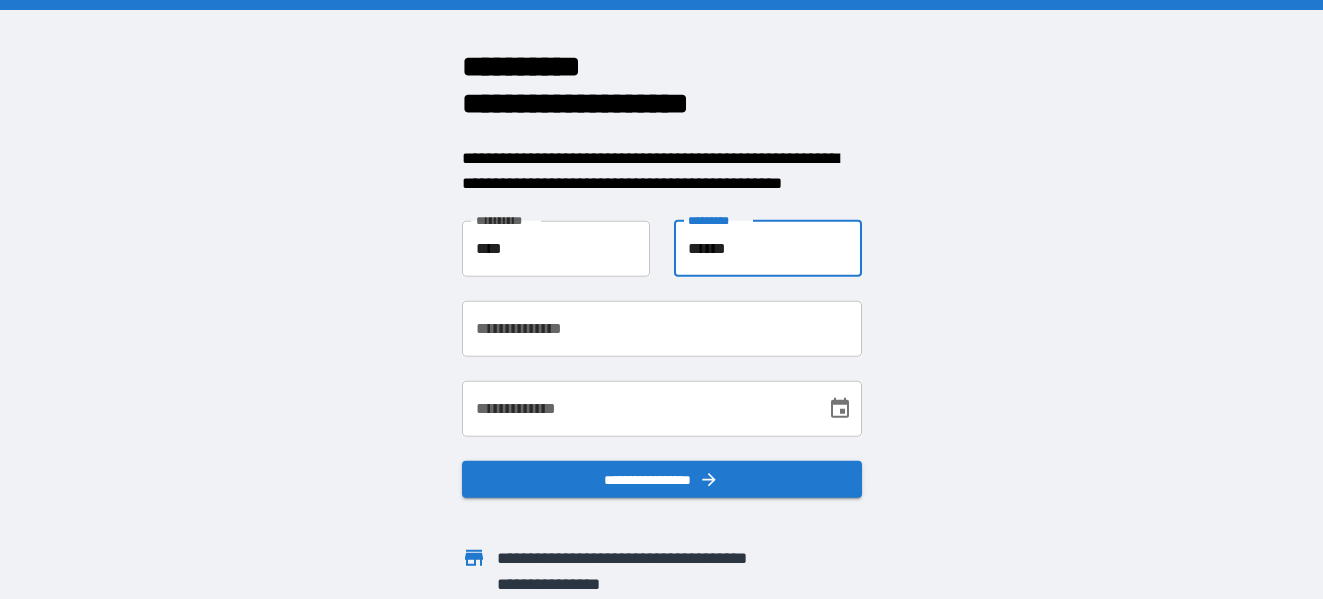 type on "******" 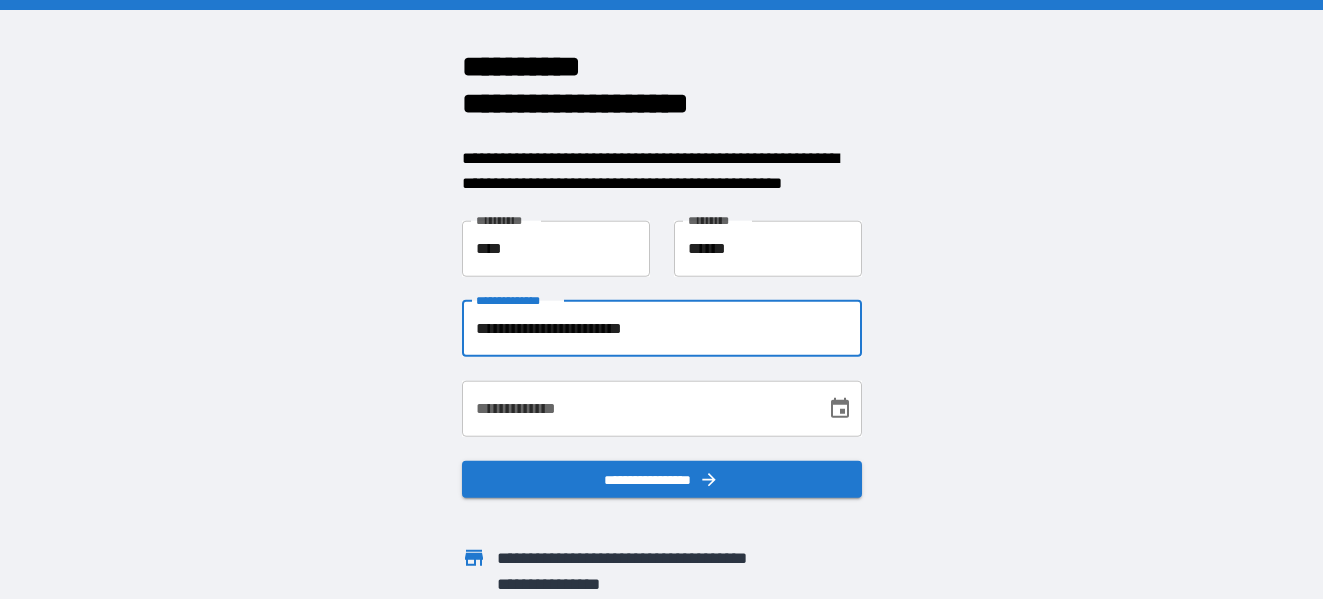 type on "**********" 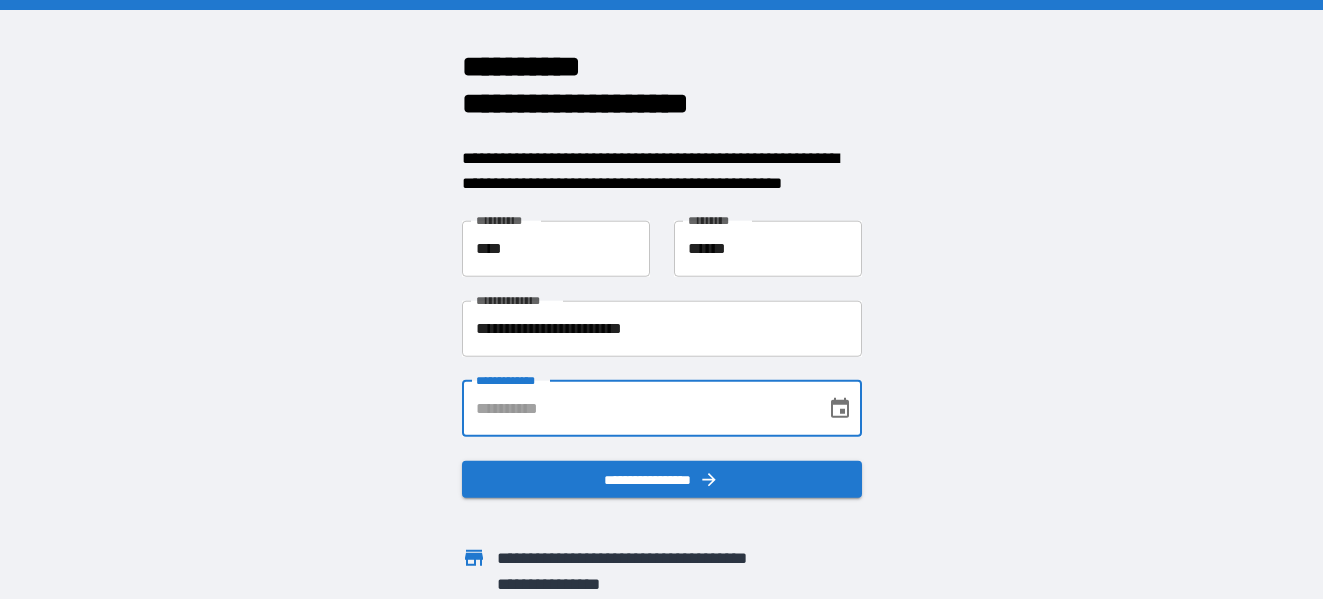 click on "**********" at bounding box center [637, 408] 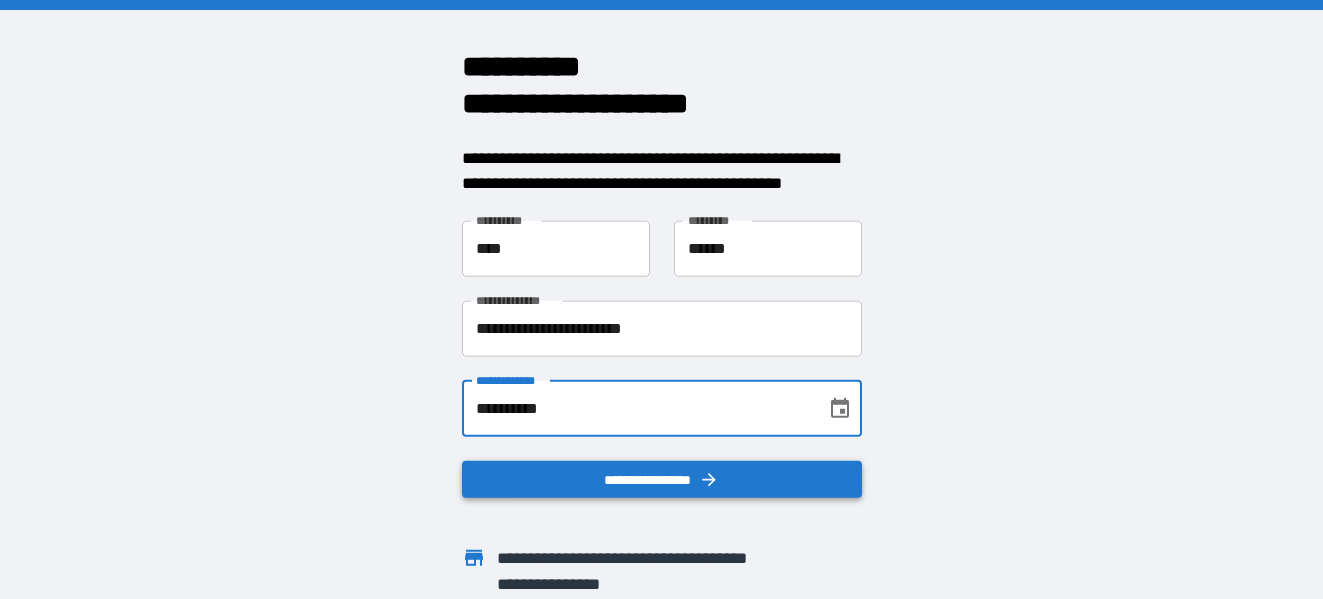 type on "**********" 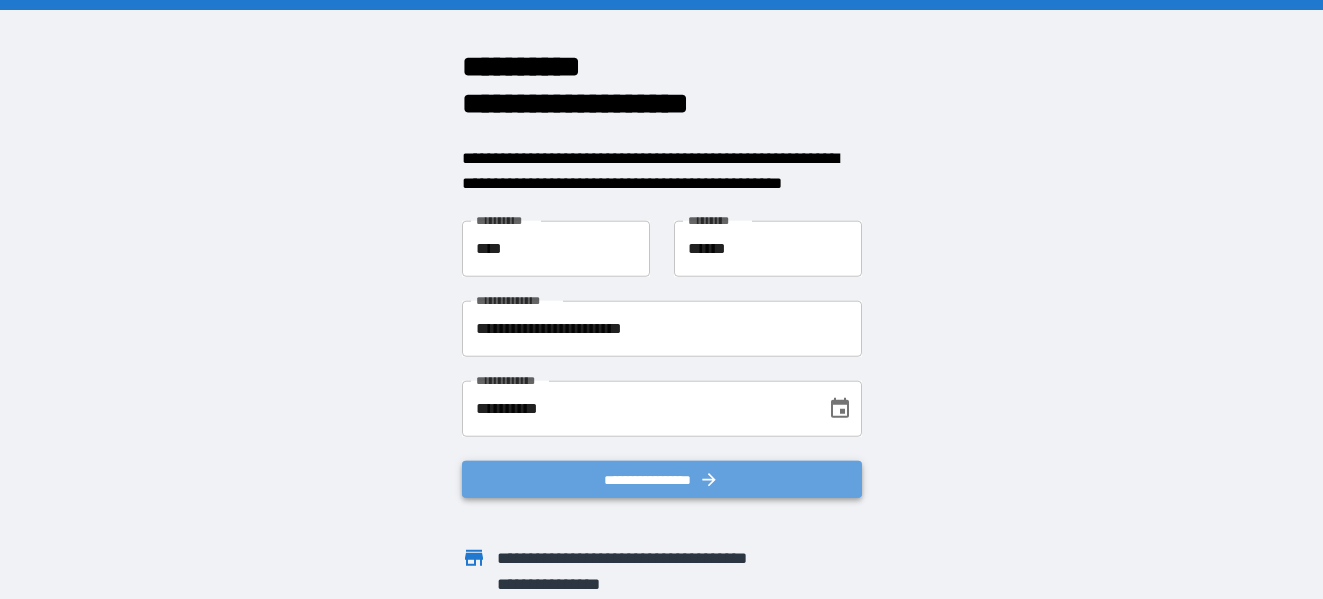 click on "**********" at bounding box center (662, 479) 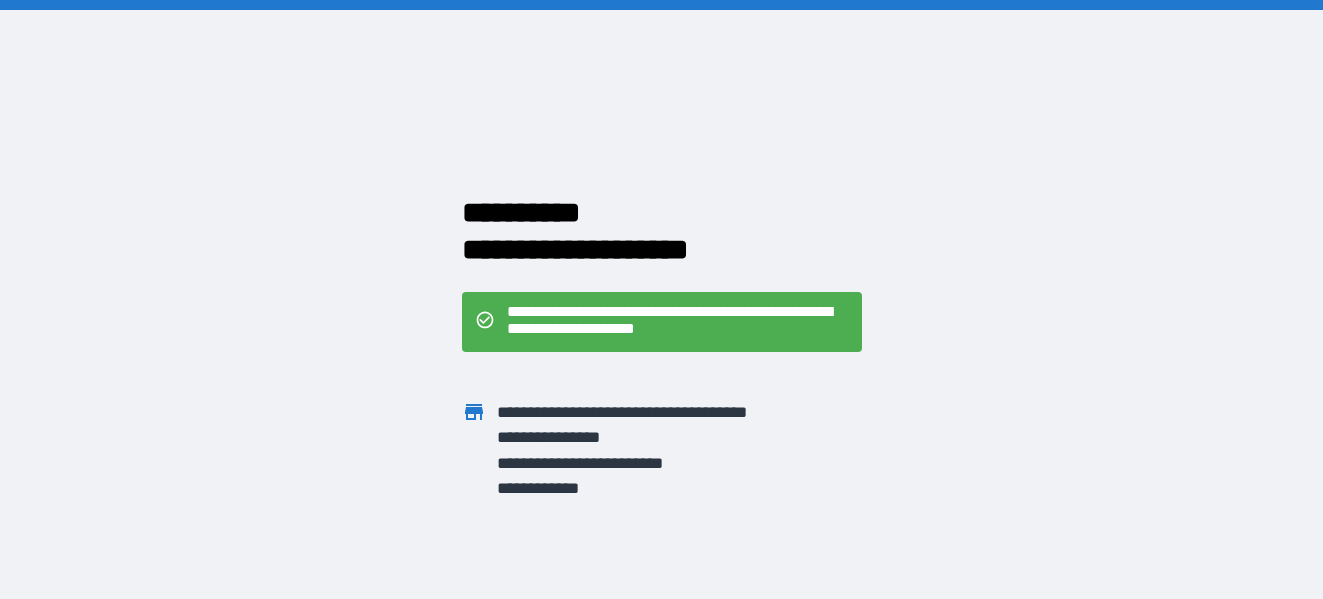 click on "**********" at bounding box center (632, 439) 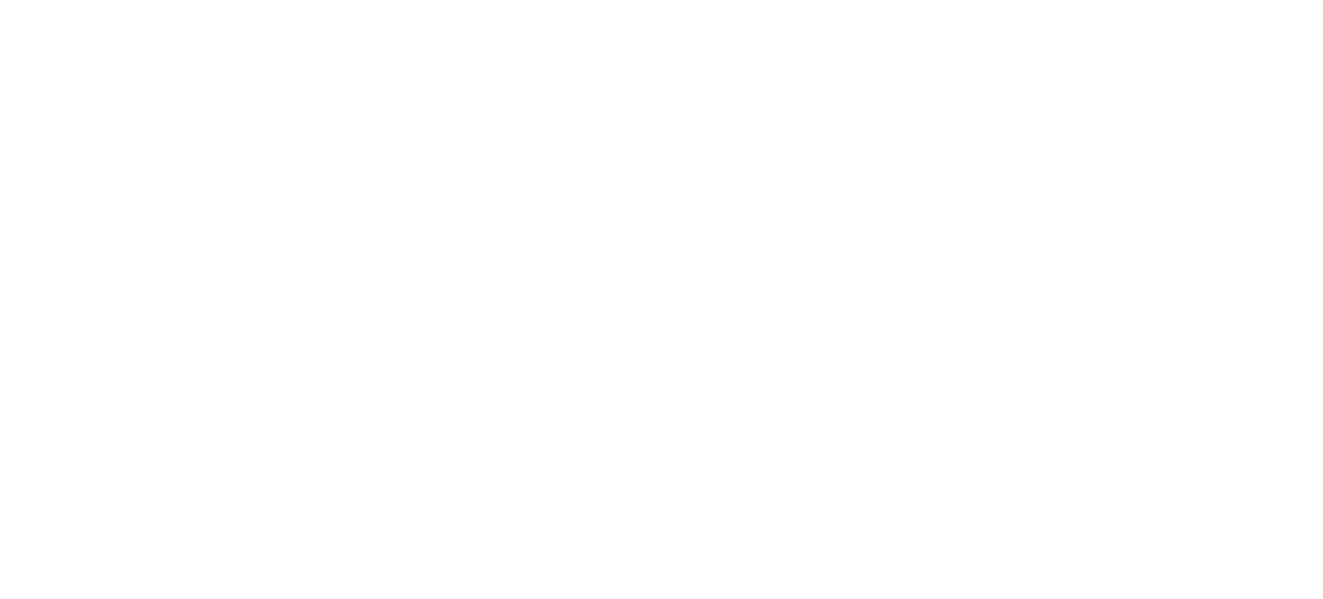 scroll, scrollTop: 0, scrollLeft: 0, axis: both 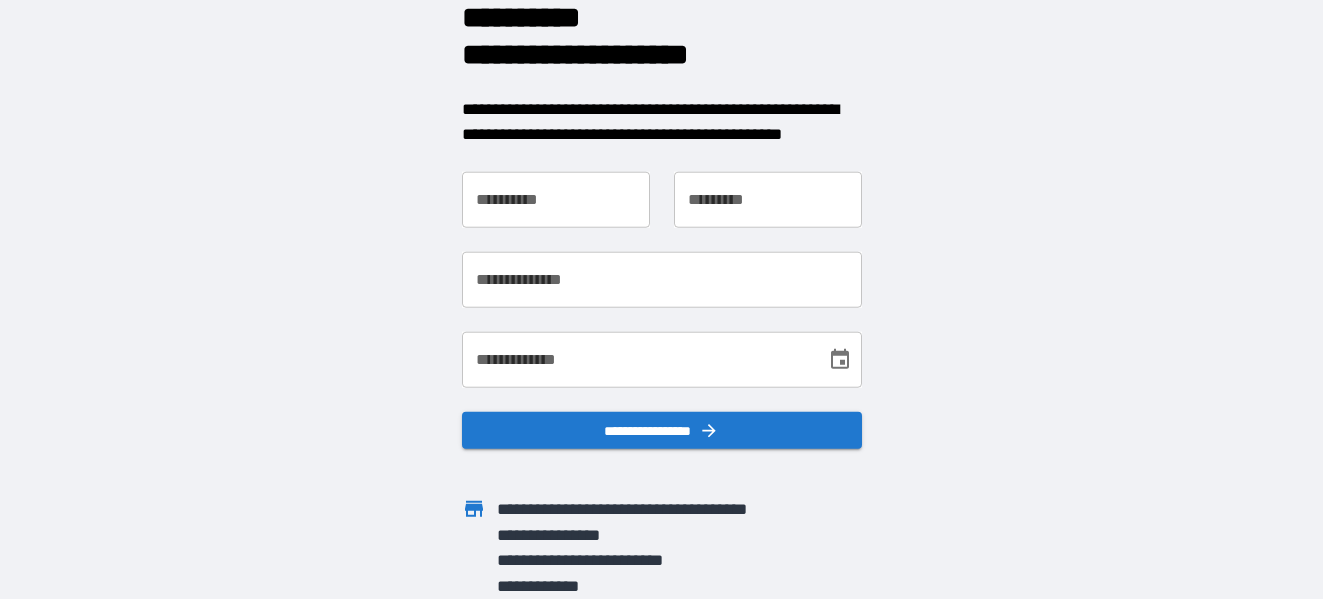 click on "**********" at bounding box center [556, 199] 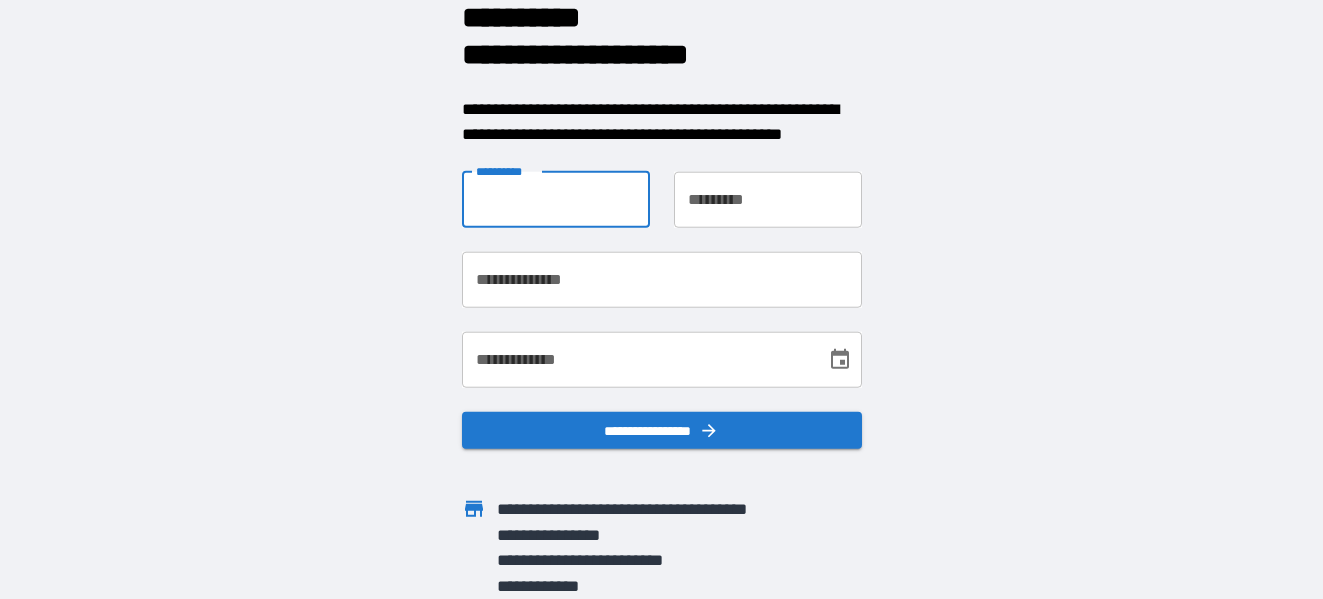 type on "****" 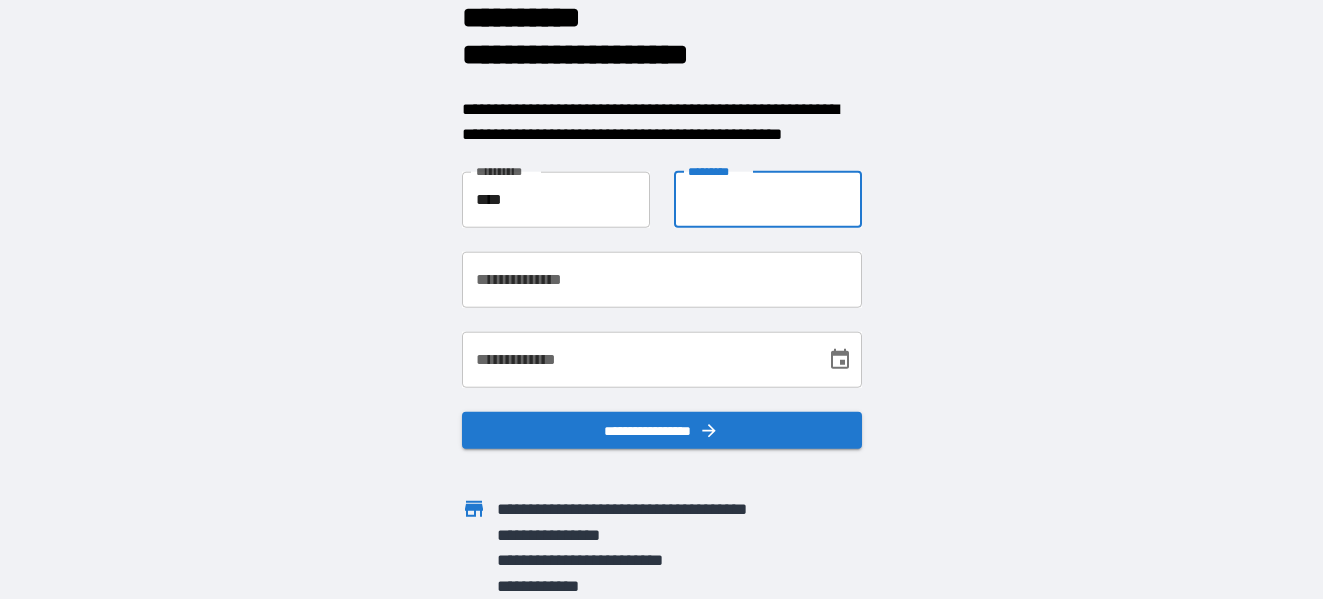 click on "**********" at bounding box center (768, 199) 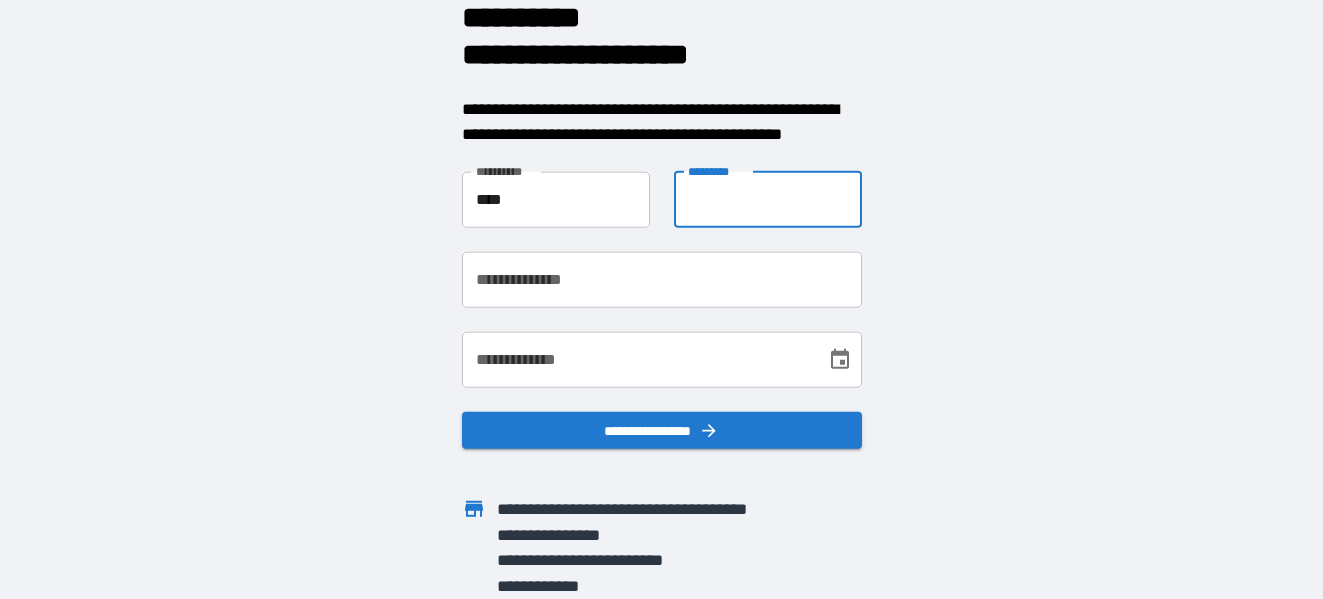 type on "******" 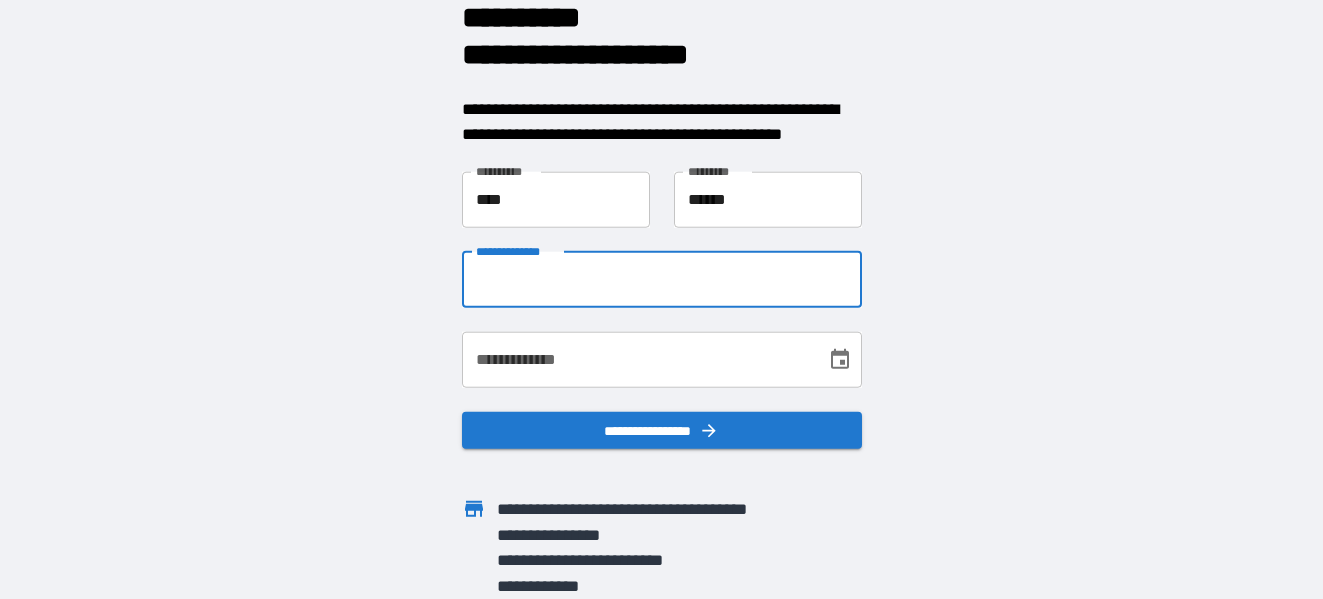 click on "**********" at bounding box center (662, 279) 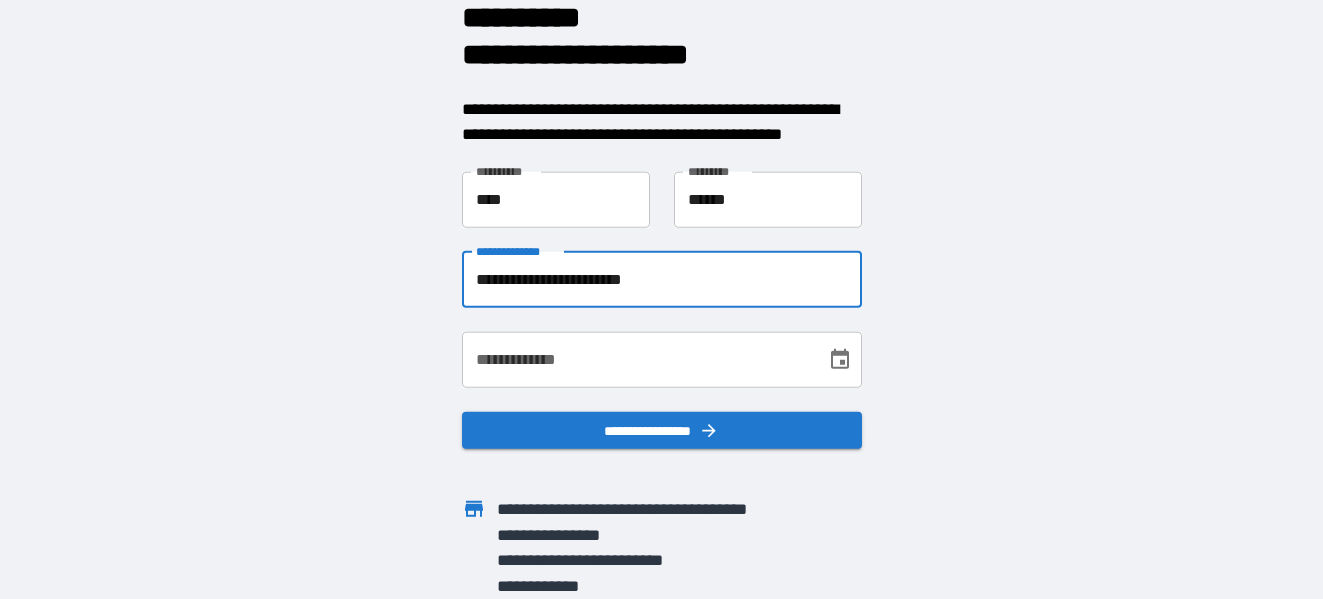 click on "**********" at bounding box center (637, 359) 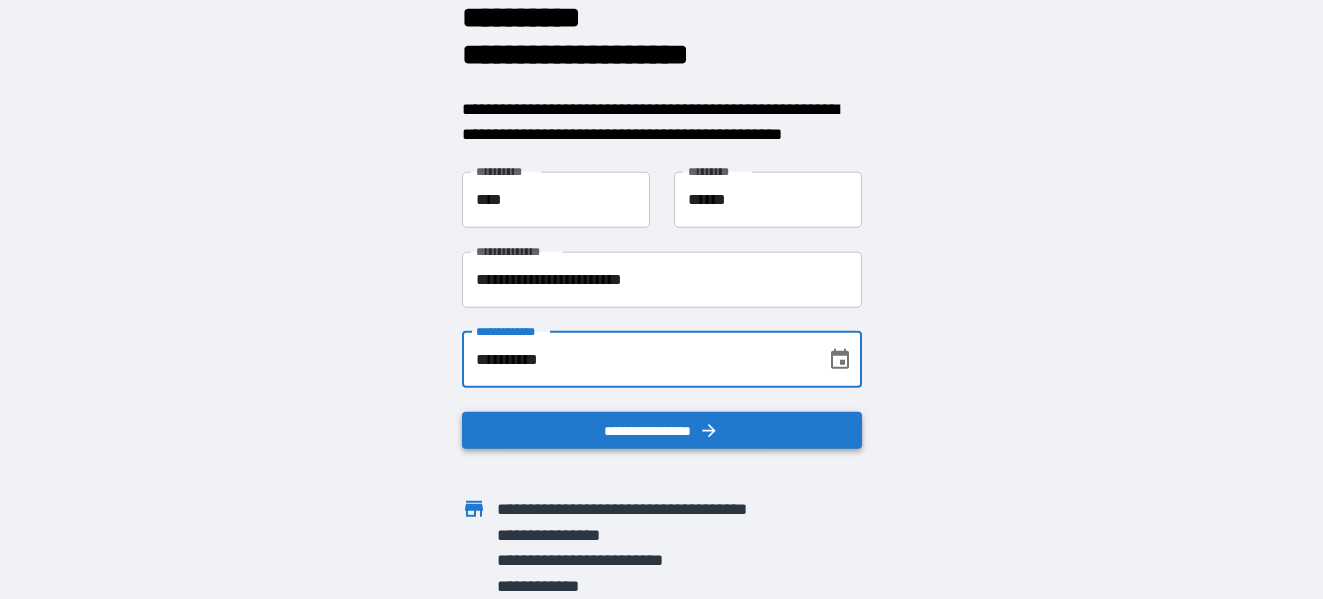type on "**********" 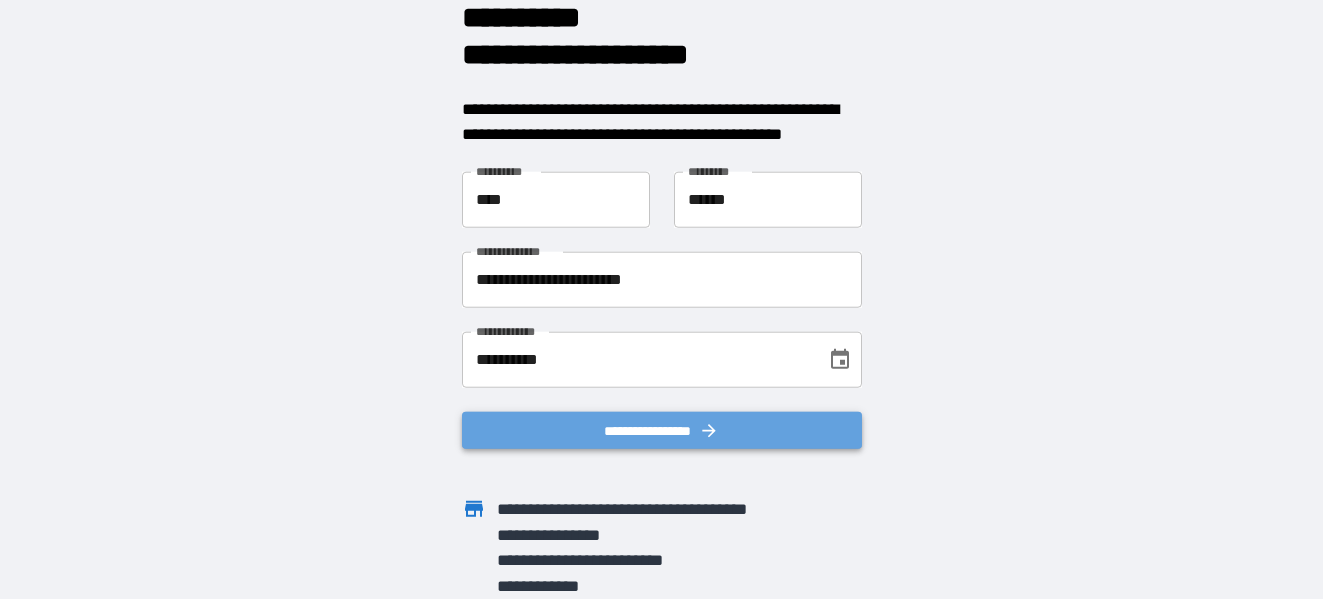 click on "**********" at bounding box center (662, 430) 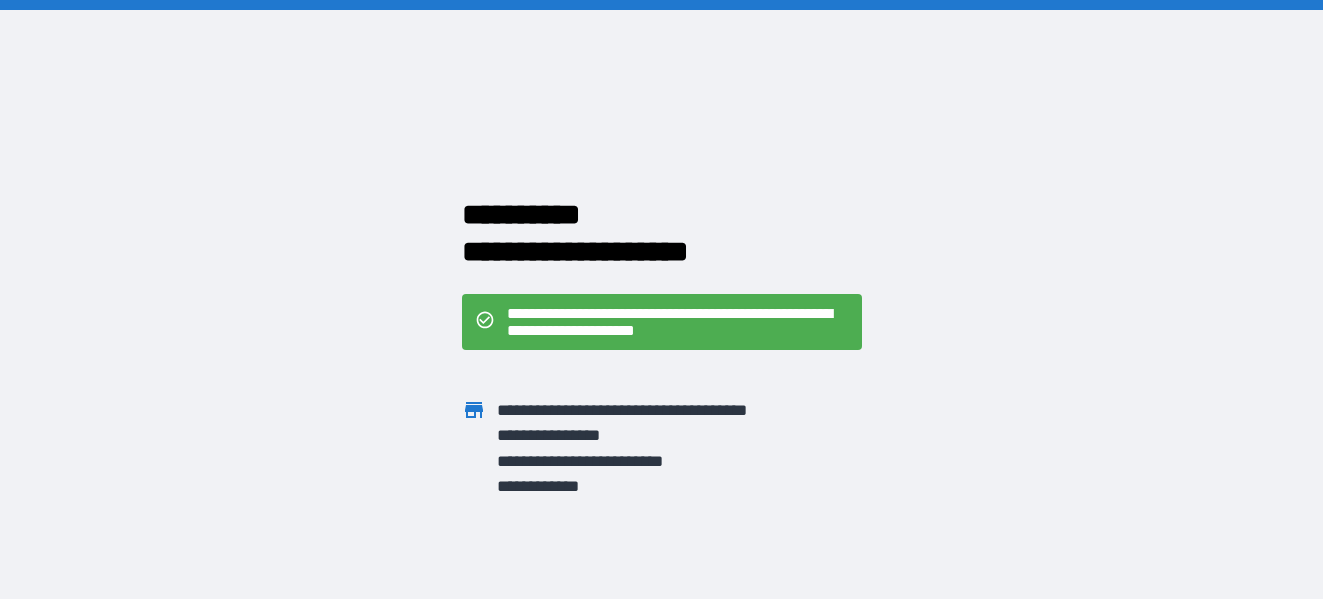 scroll, scrollTop: 0, scrollLeft: 0, axis: both 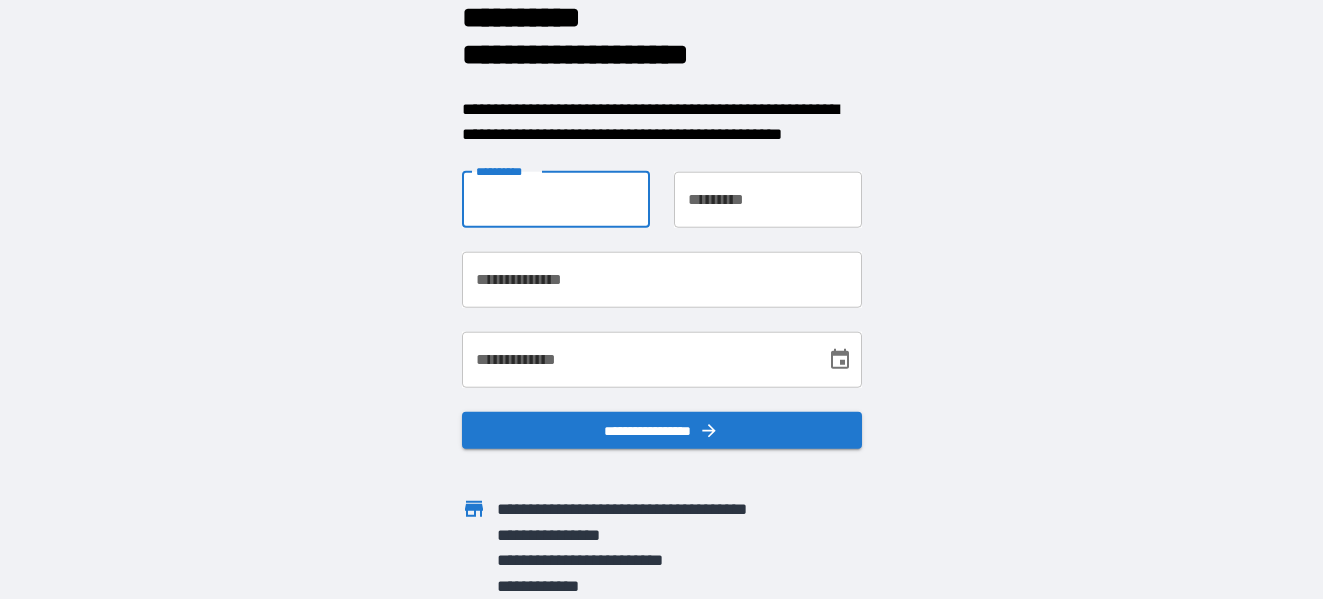 click on "**********" at bounding box center [556, 199] 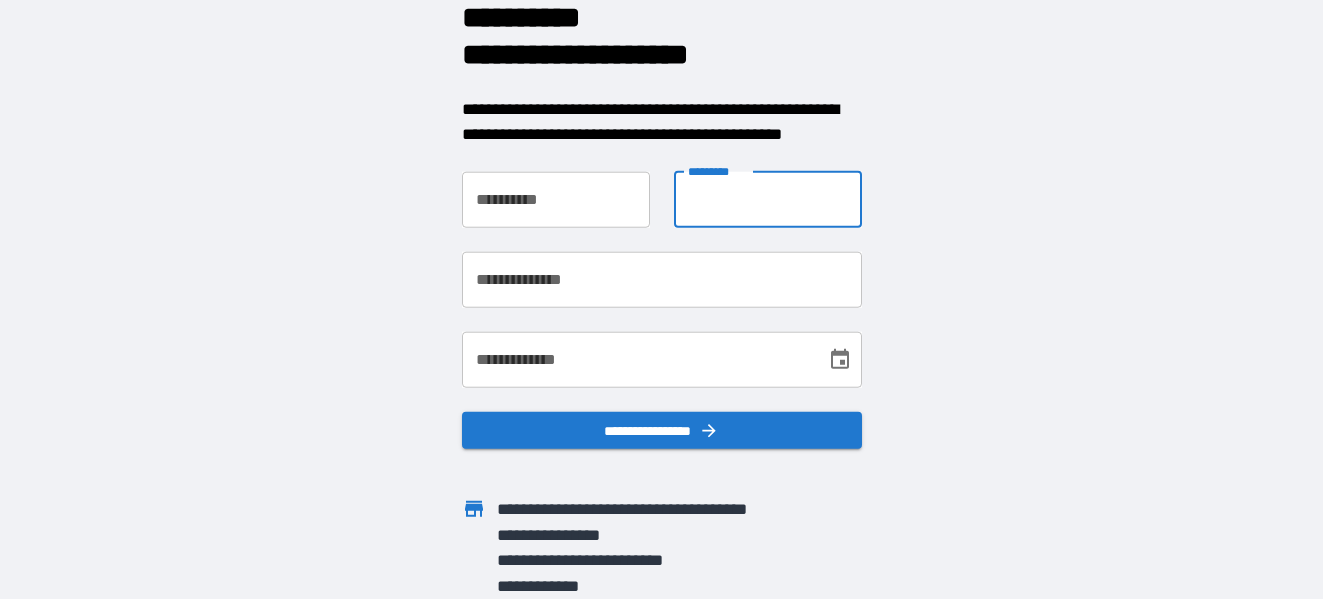 click on "**********" at bounding box center [768, 199] 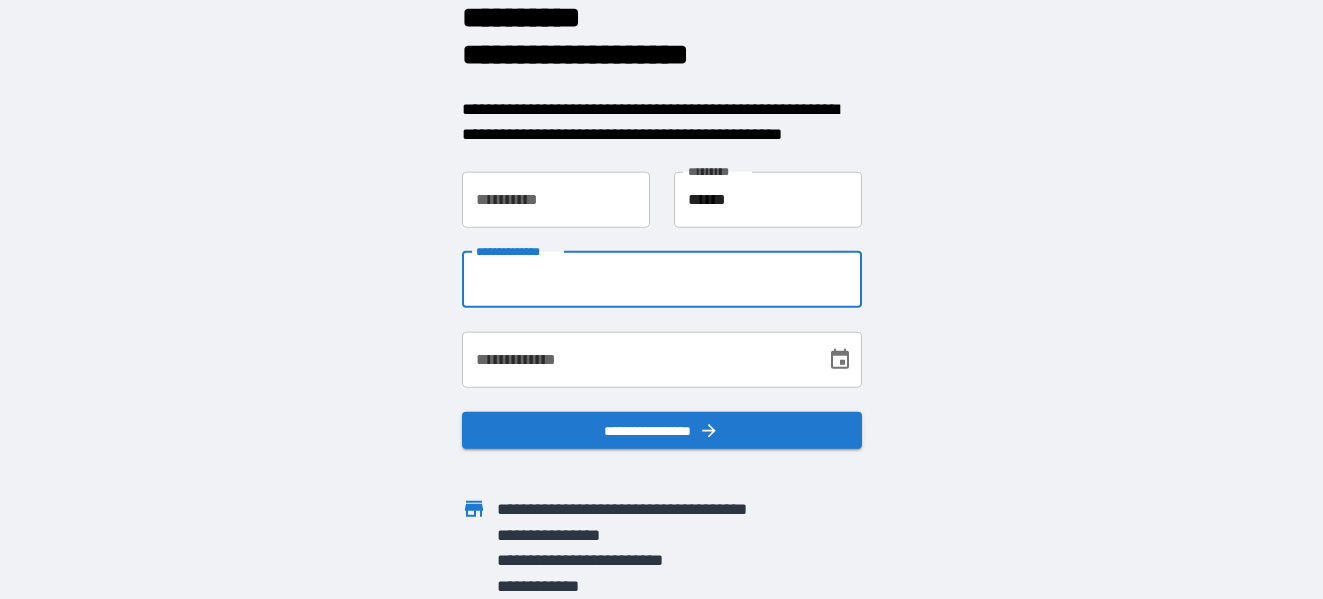 click on "**********" at bounding box center (662, 279) 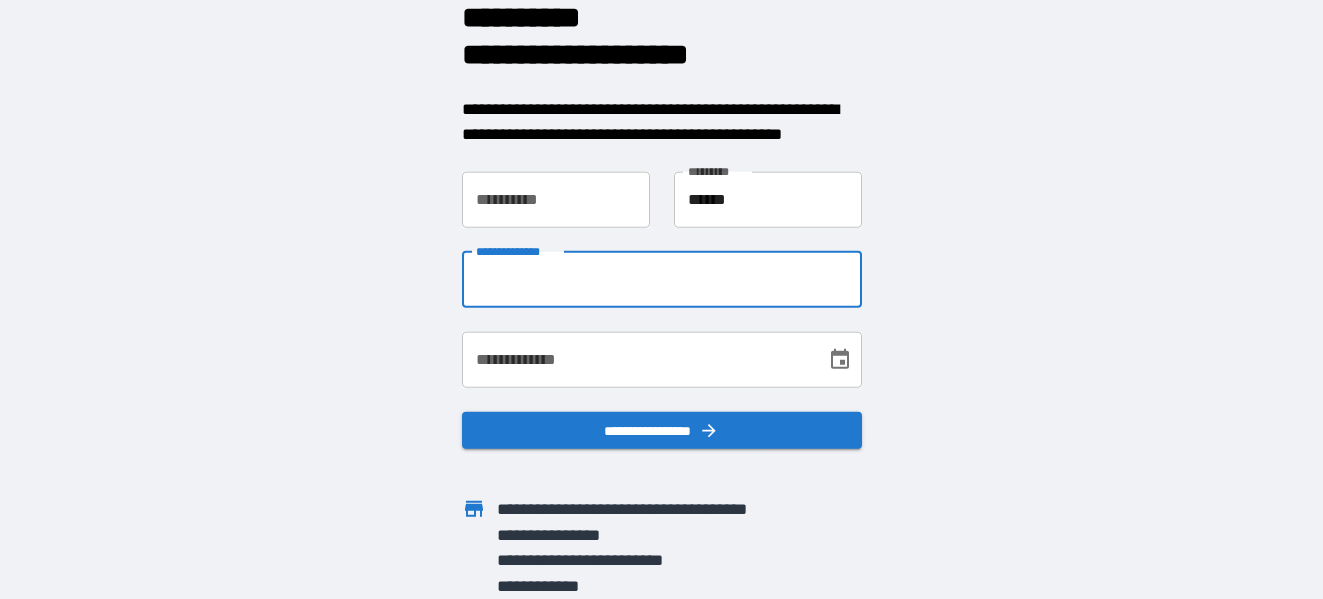 type on "**********" 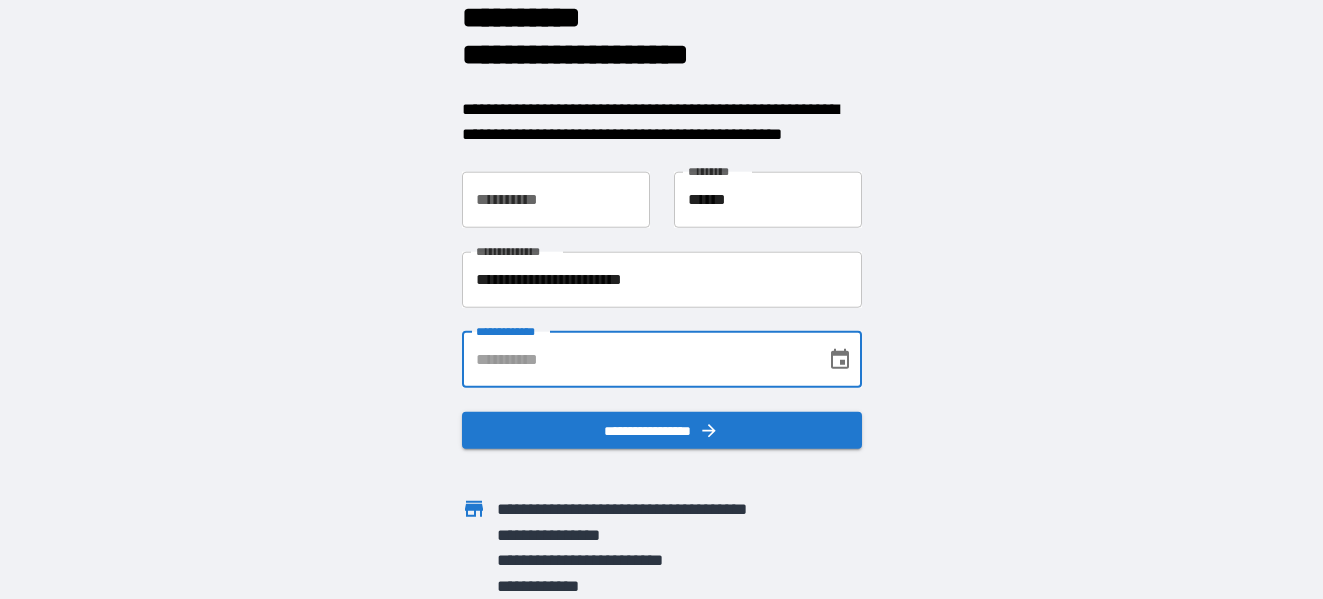 click on "**********" at bounding box center [637, 359] 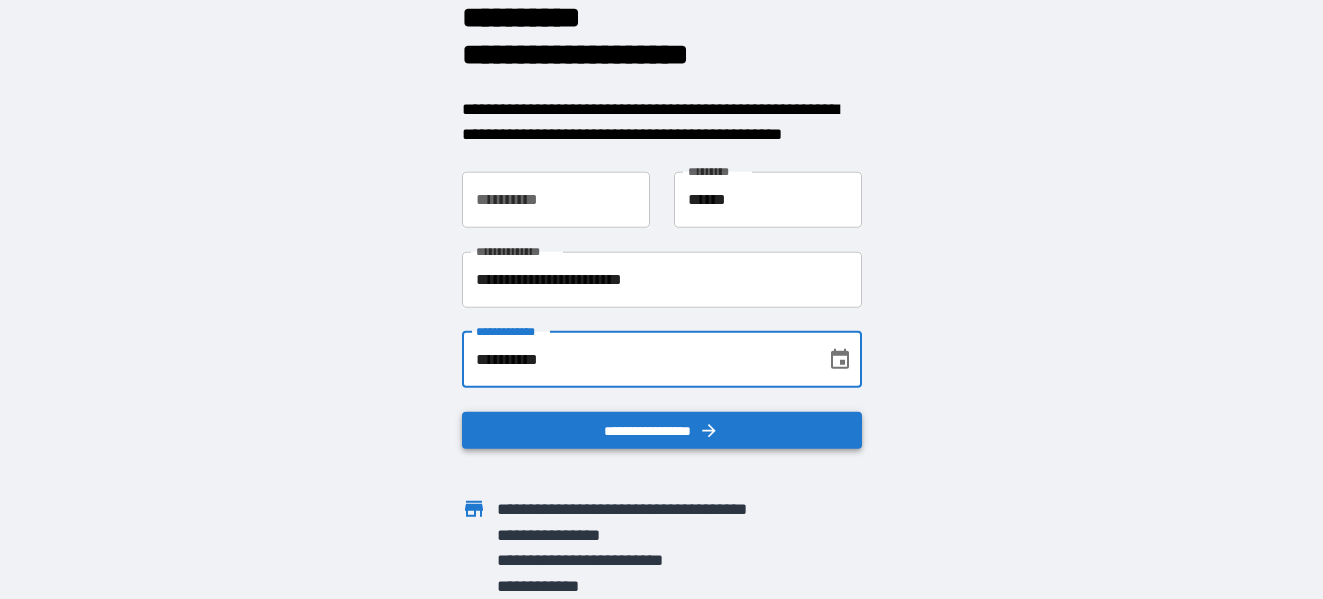 type on "**********" 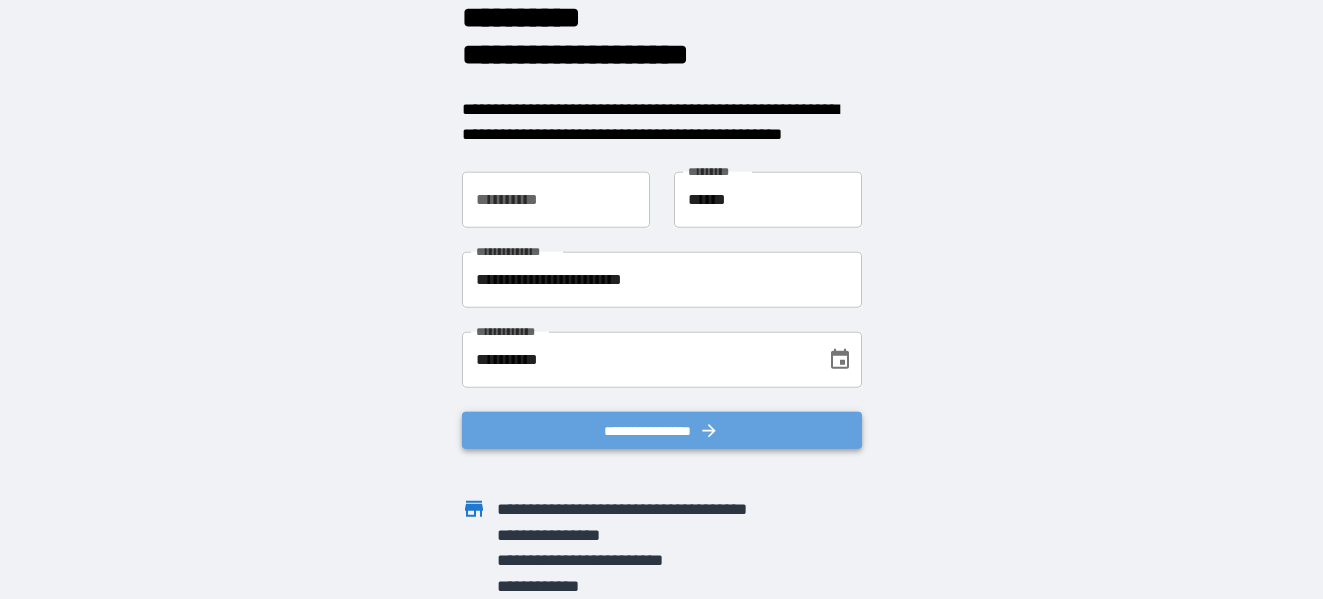 click on "**********" at bounding box center (662, 430) 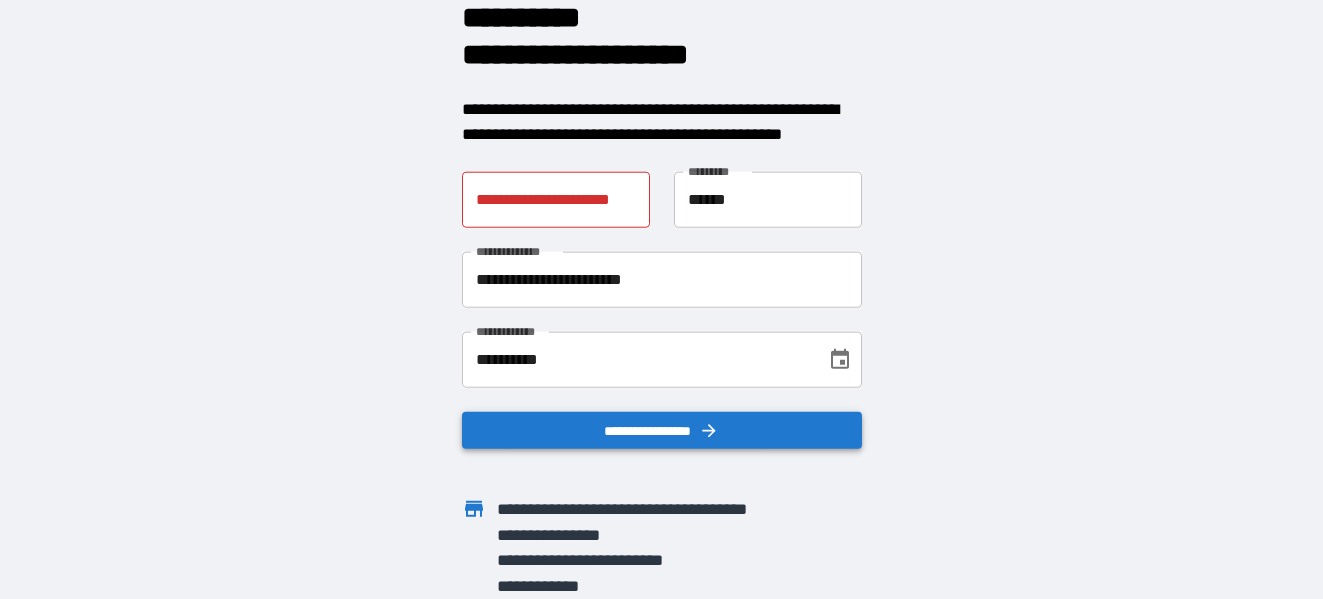 click on "**********" at bounding box center (662, 430) 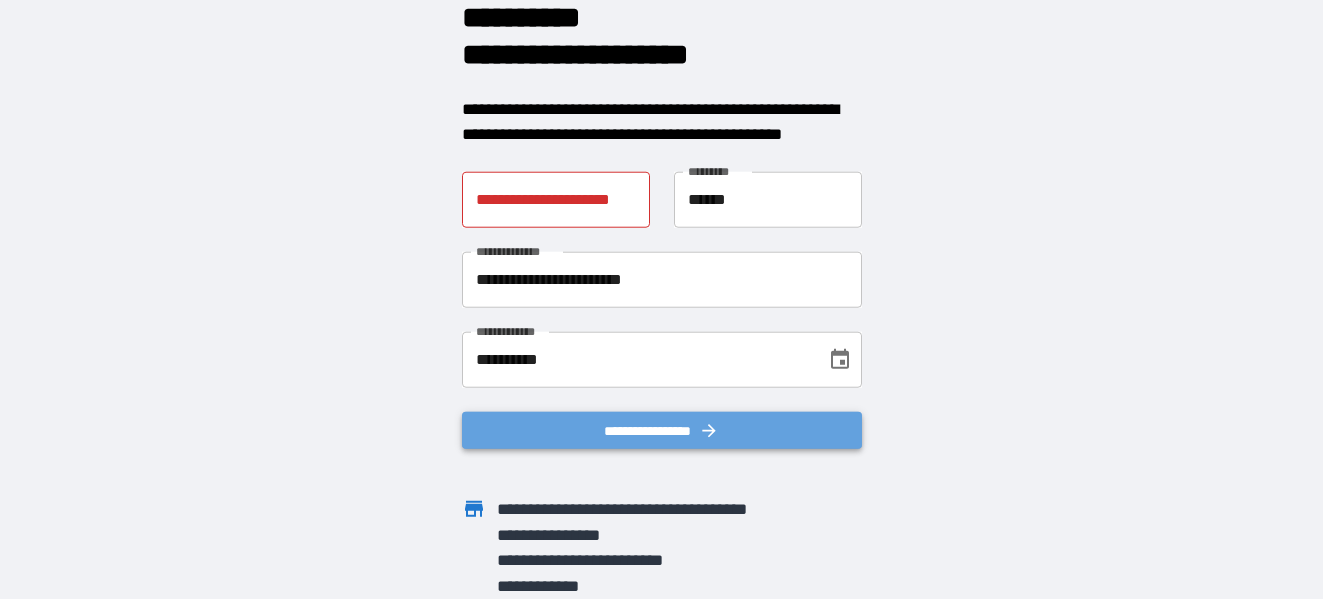 click 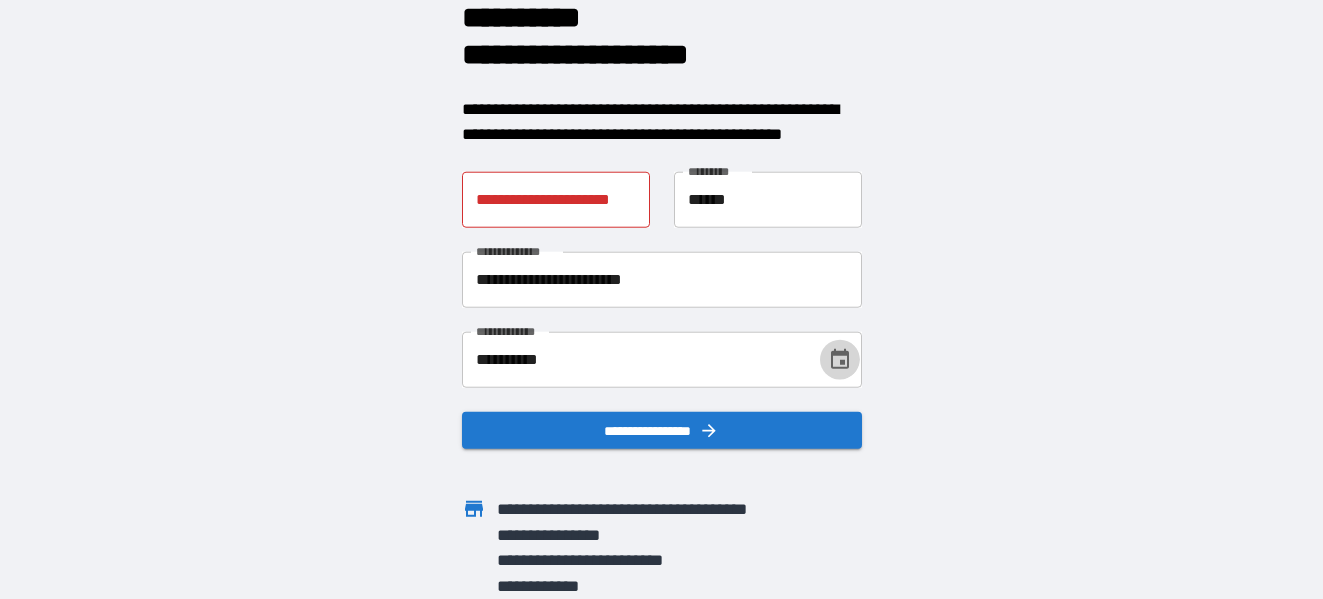 click 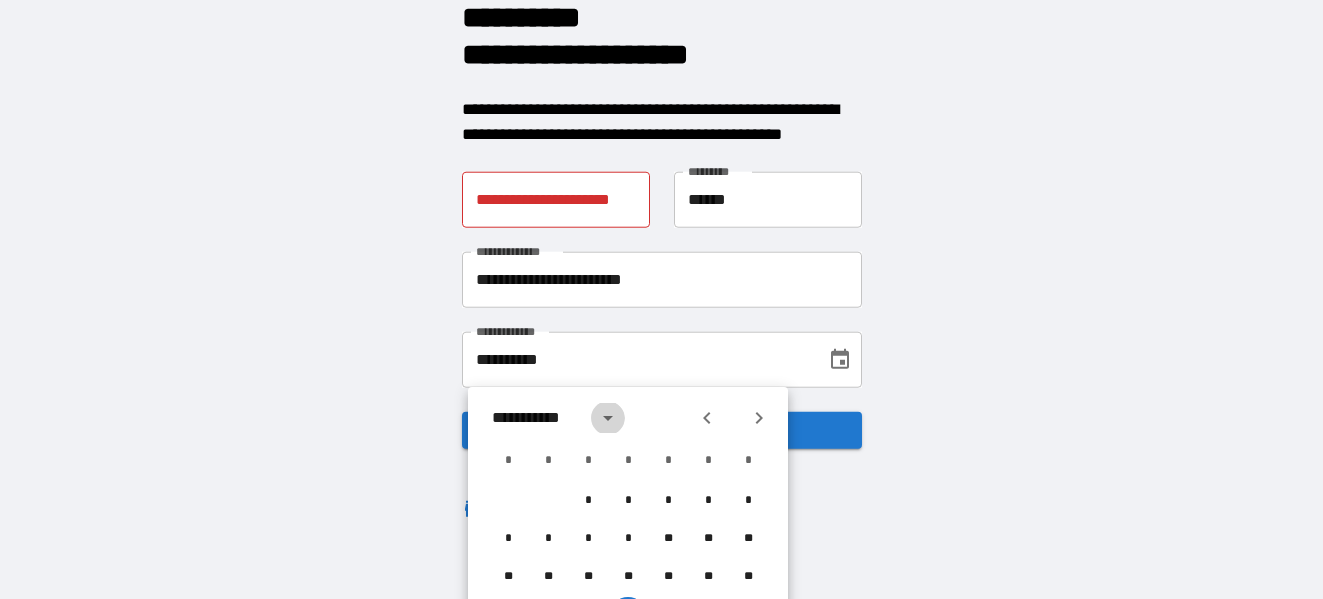 click 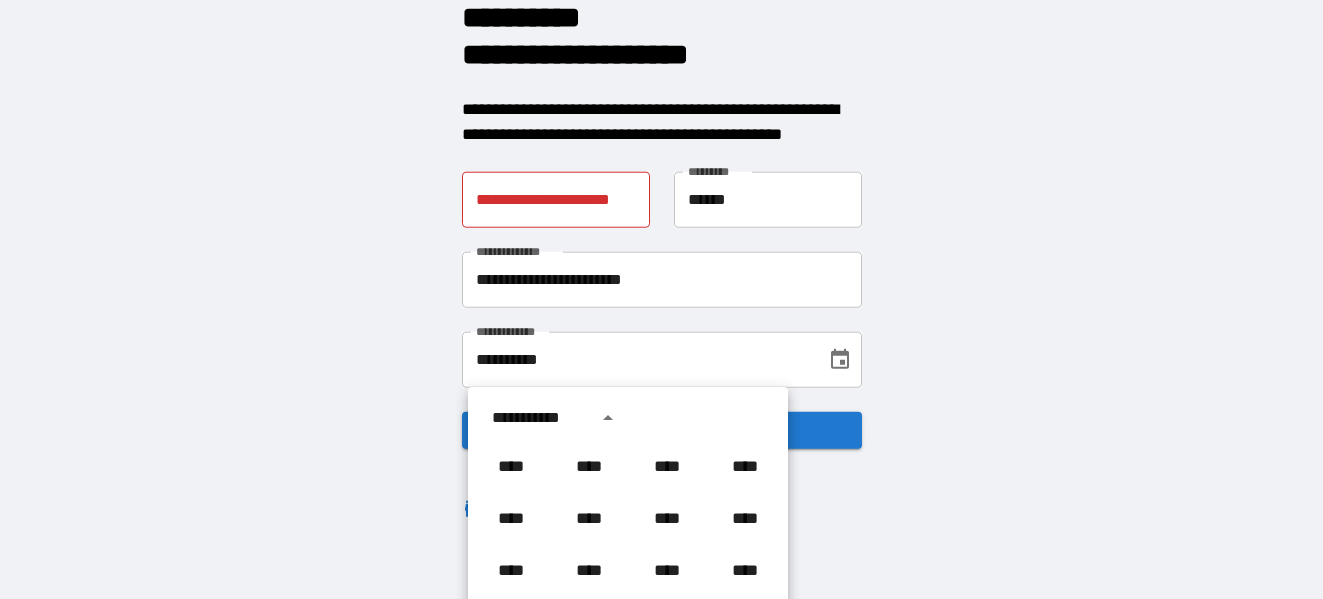 scroll, scrollTop: 12, scrollLeft: 0, axis: vertical 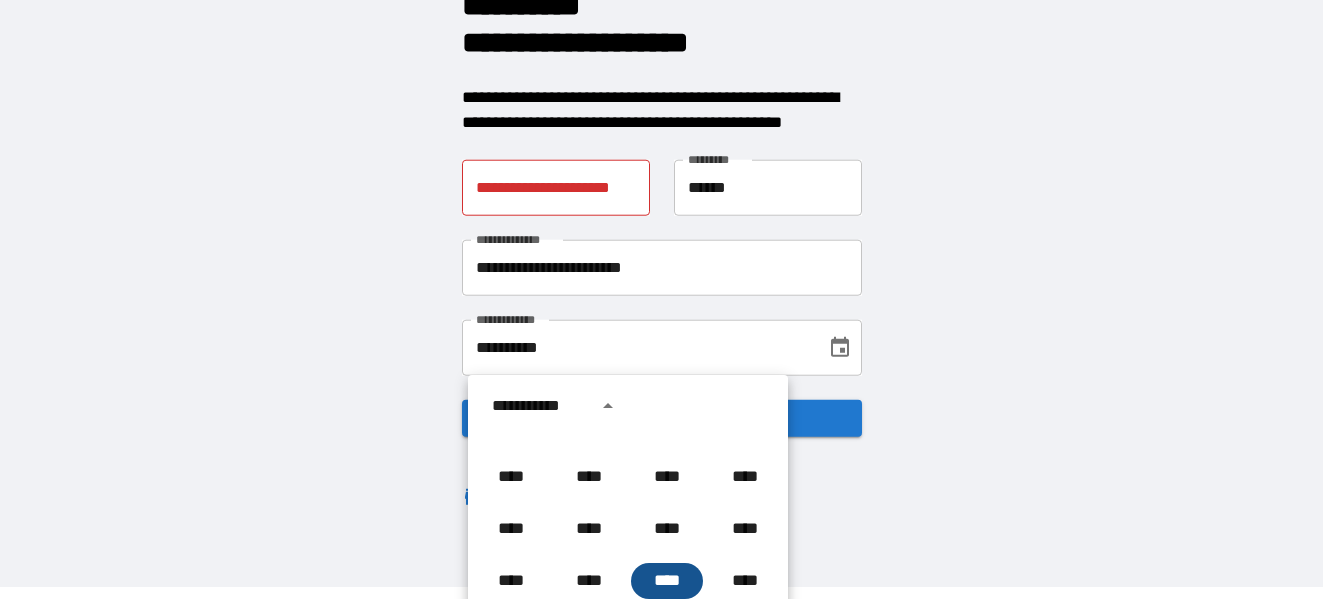 click on "****" at bounding box center [667, 581] 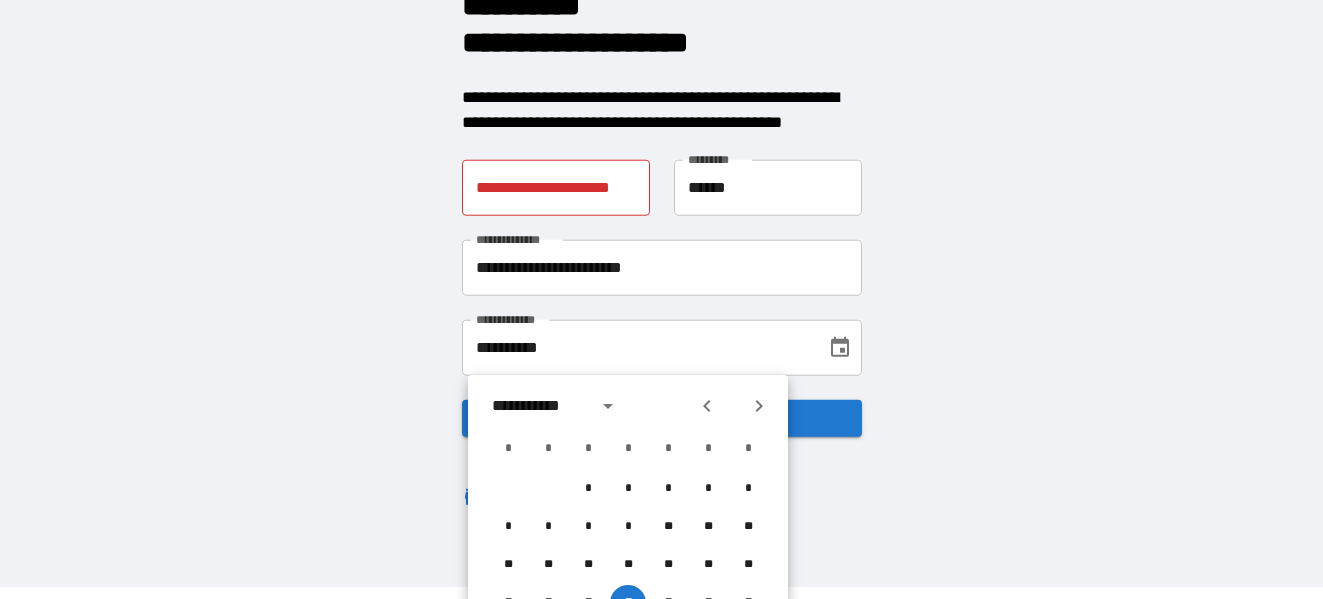 scroll, scrollTop: 34, scrollLeft: 0, axis: vertical 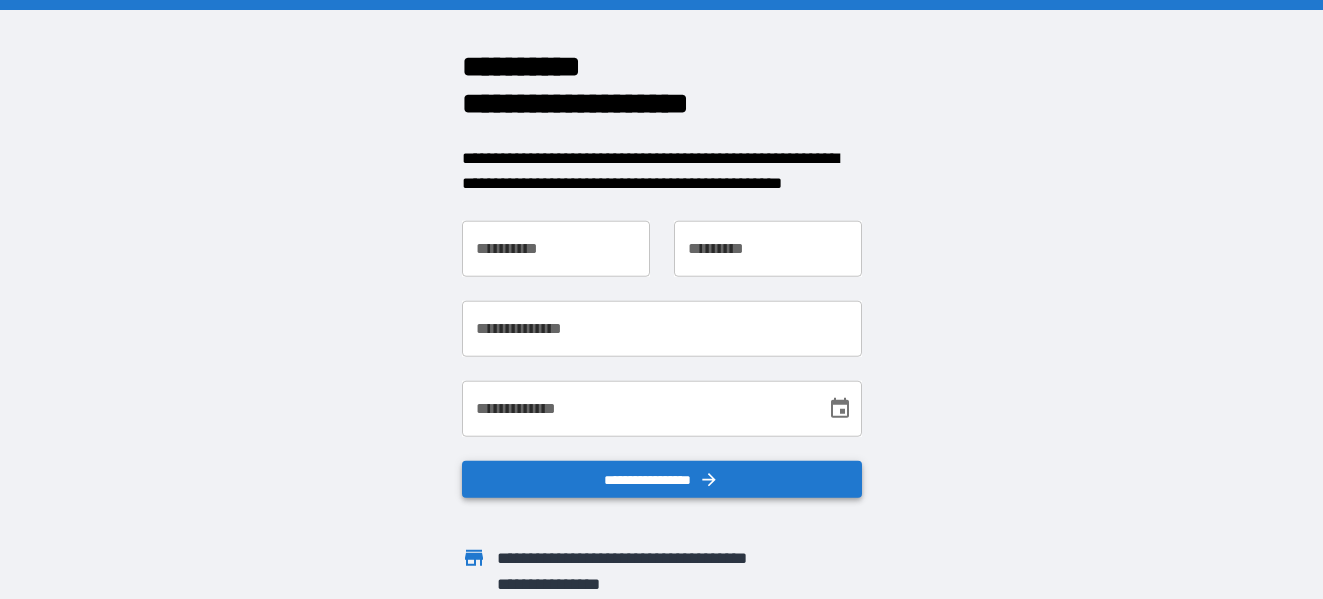 click on "**********" at bounding box center (662, 479) 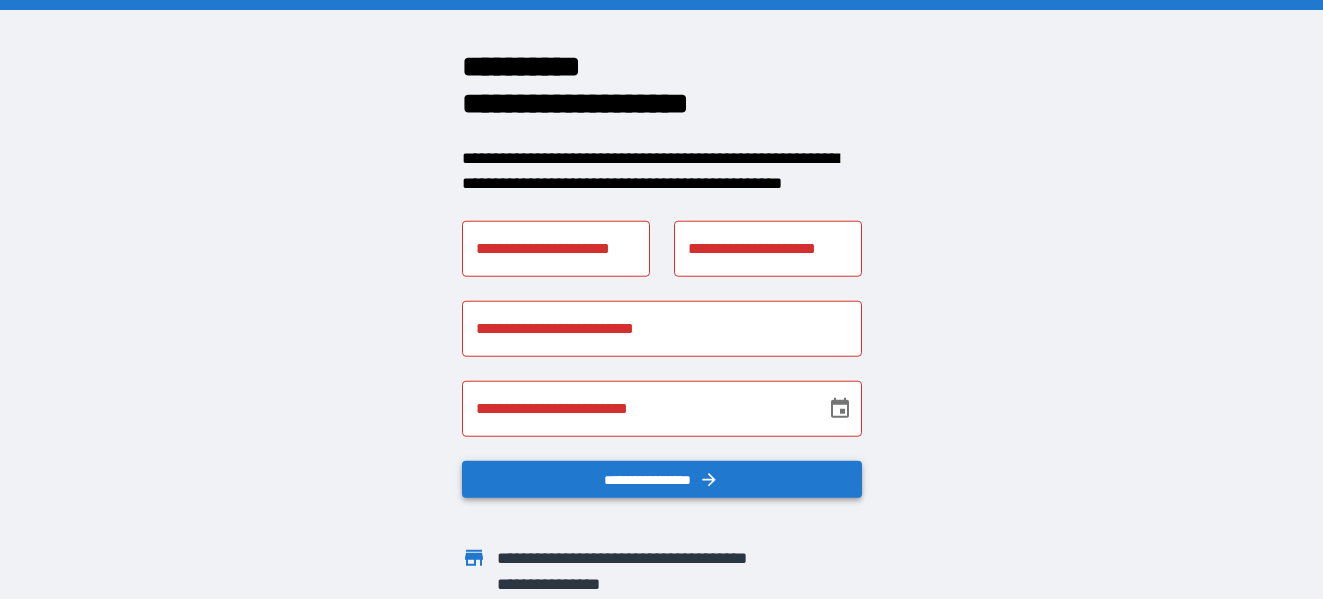 scroll, scrollTop: 49, scrollLeft: 0, axis: vertical 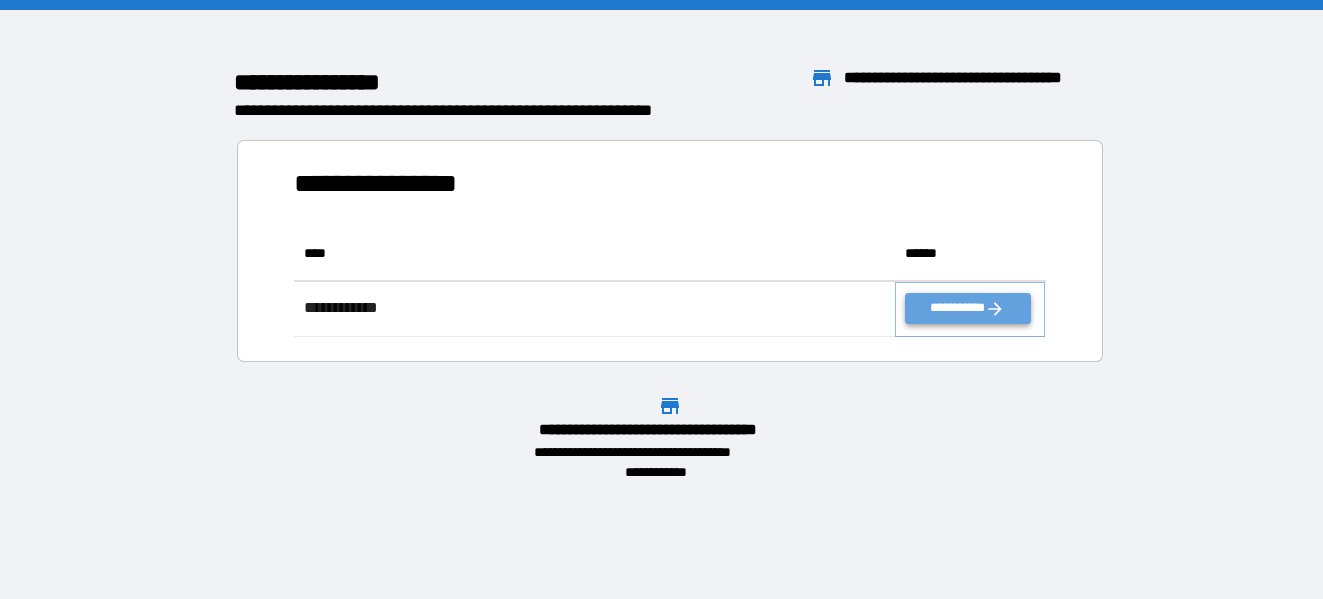 click on "**********" at bounding box center [967, 308] 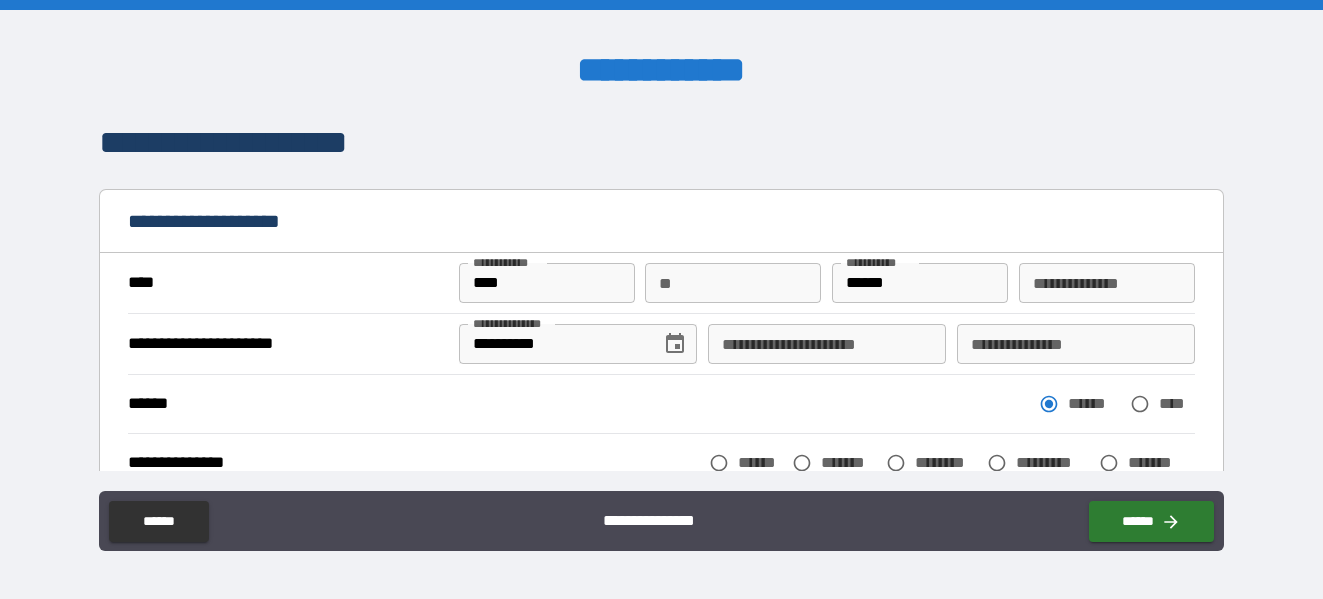 click on "**********" at bounding box center (827, 344) 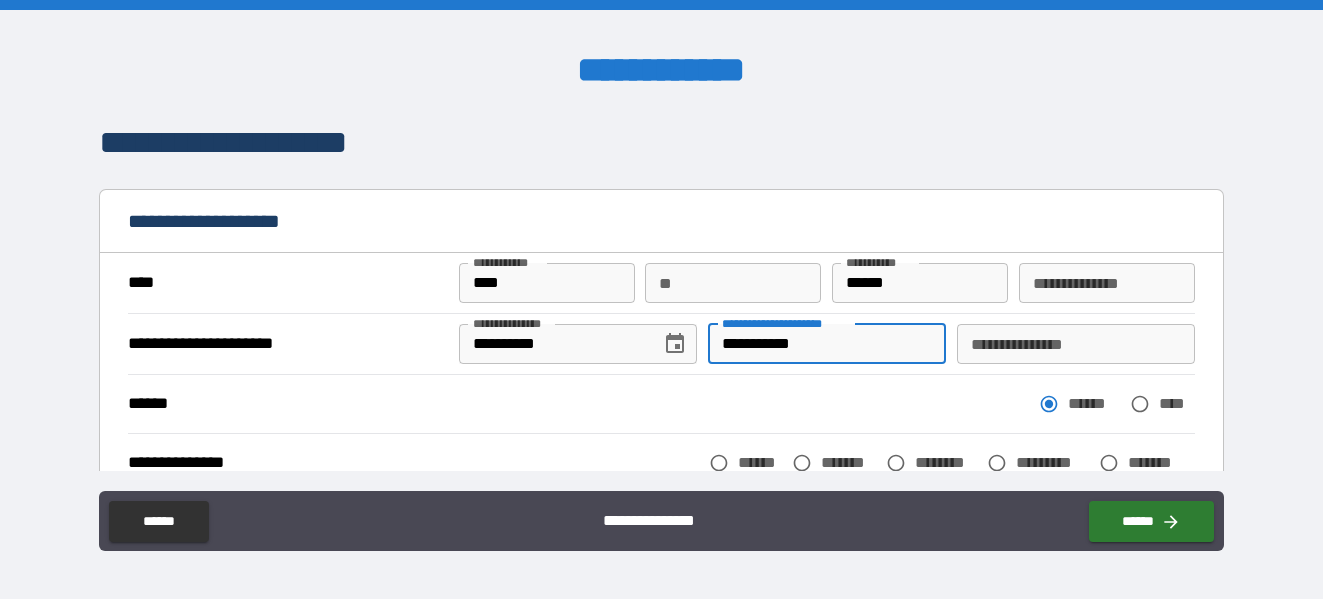 type on "**********" 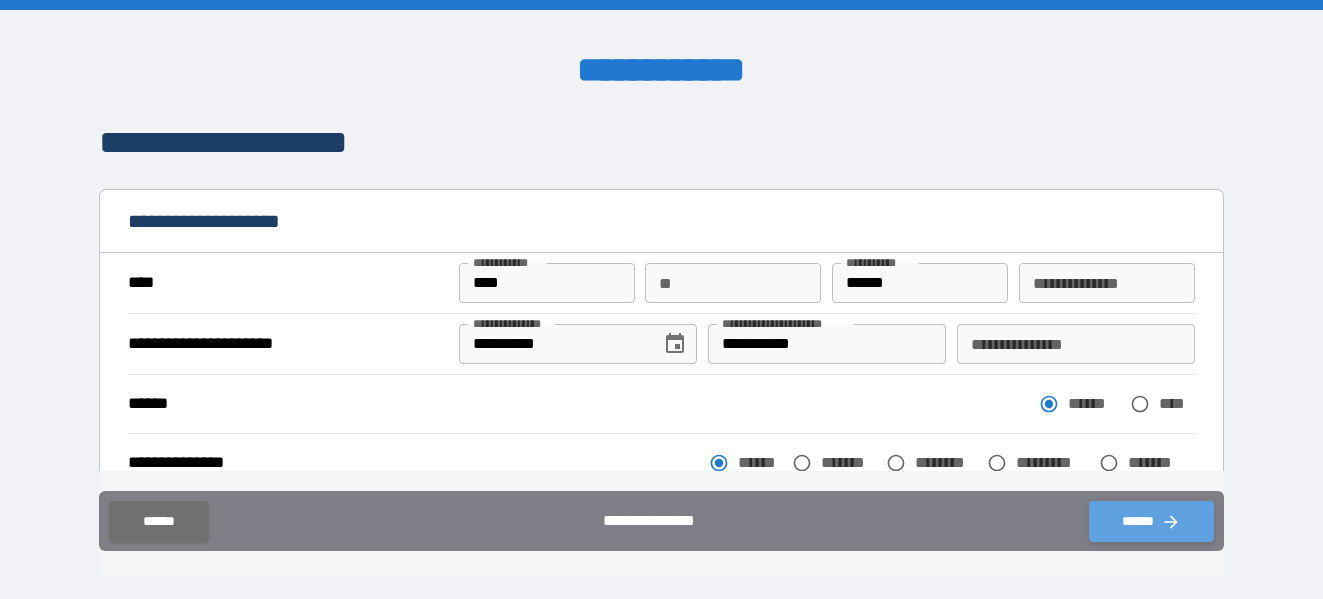click 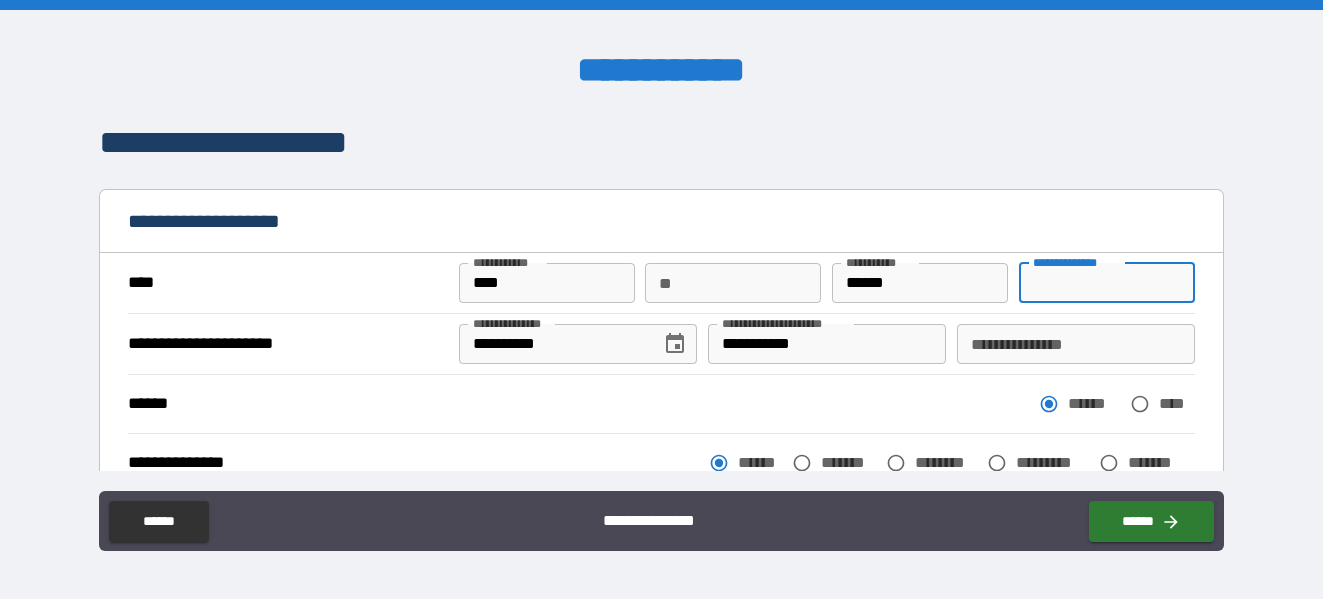click on "**********" at bounding box center [1107, 283] 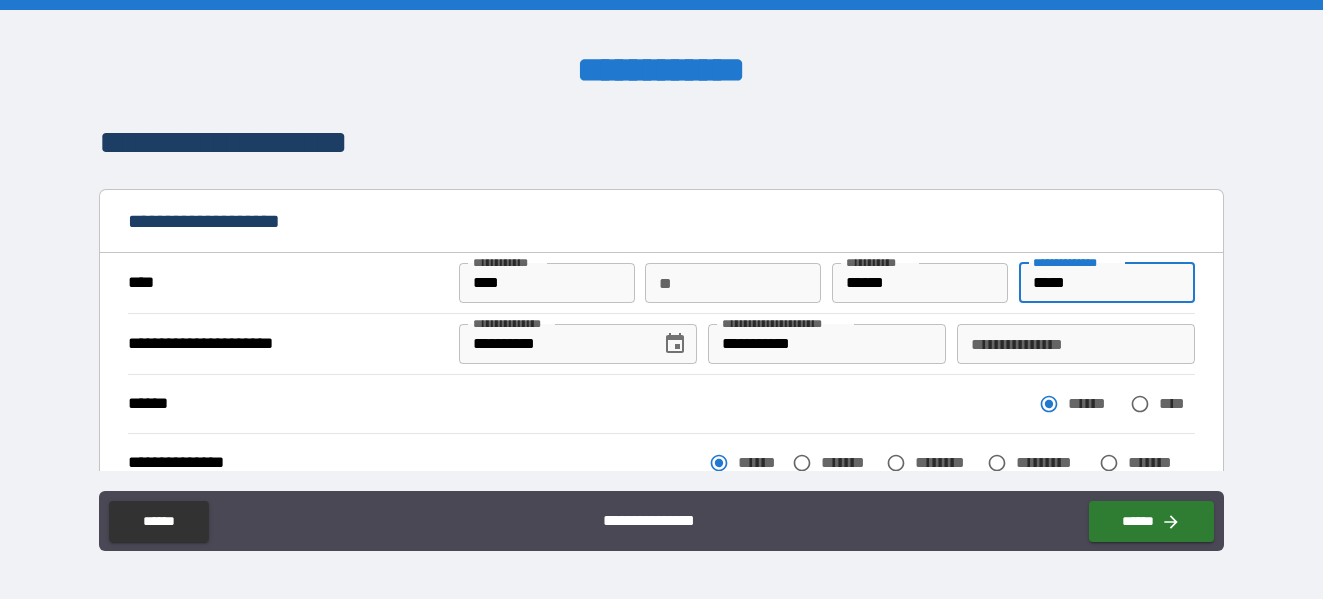click on "*****" at bounding box center (1107, 283) 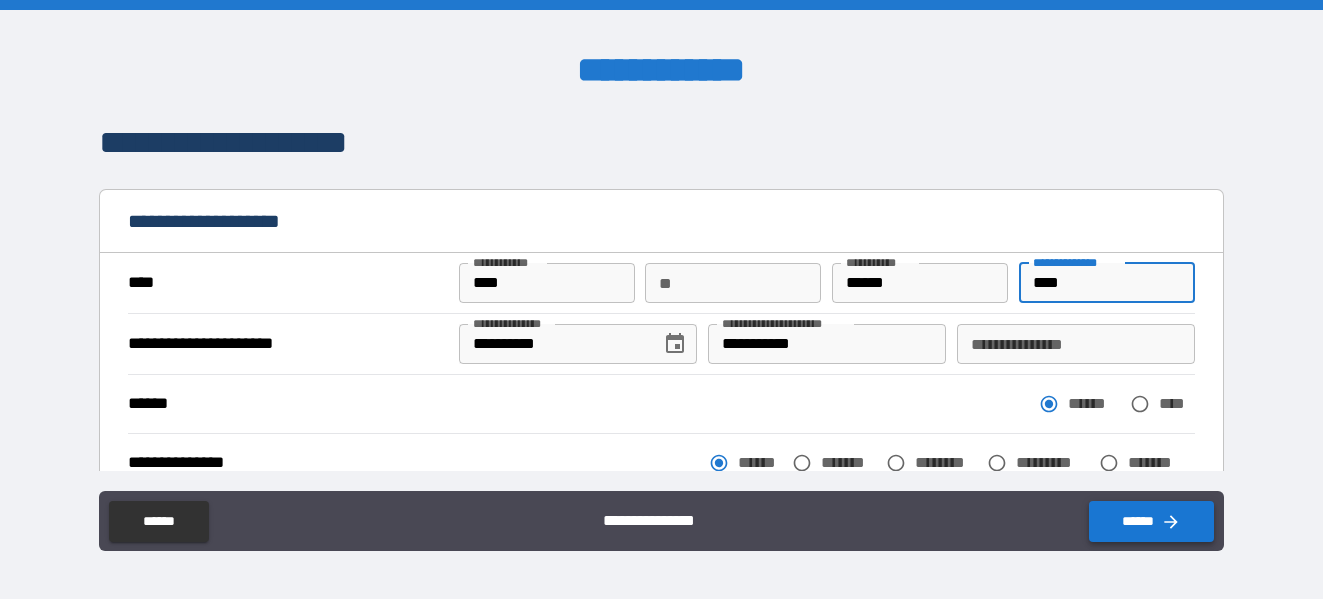 type on "****" 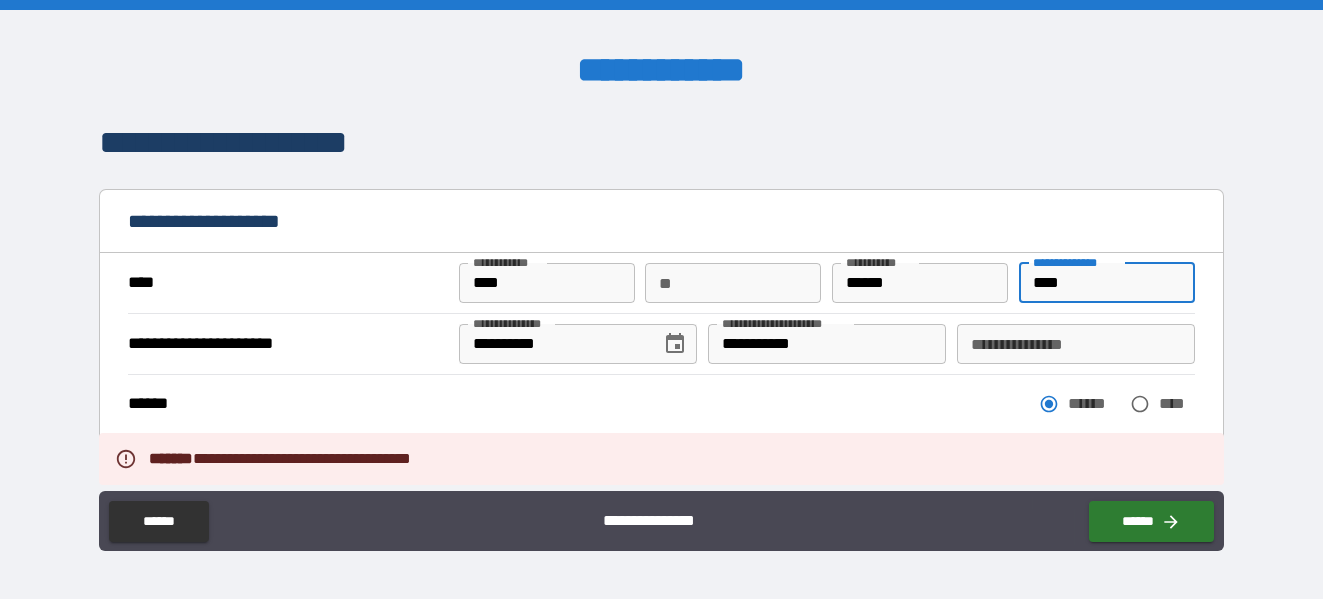click on "****" at bounding box center [1107, 283] 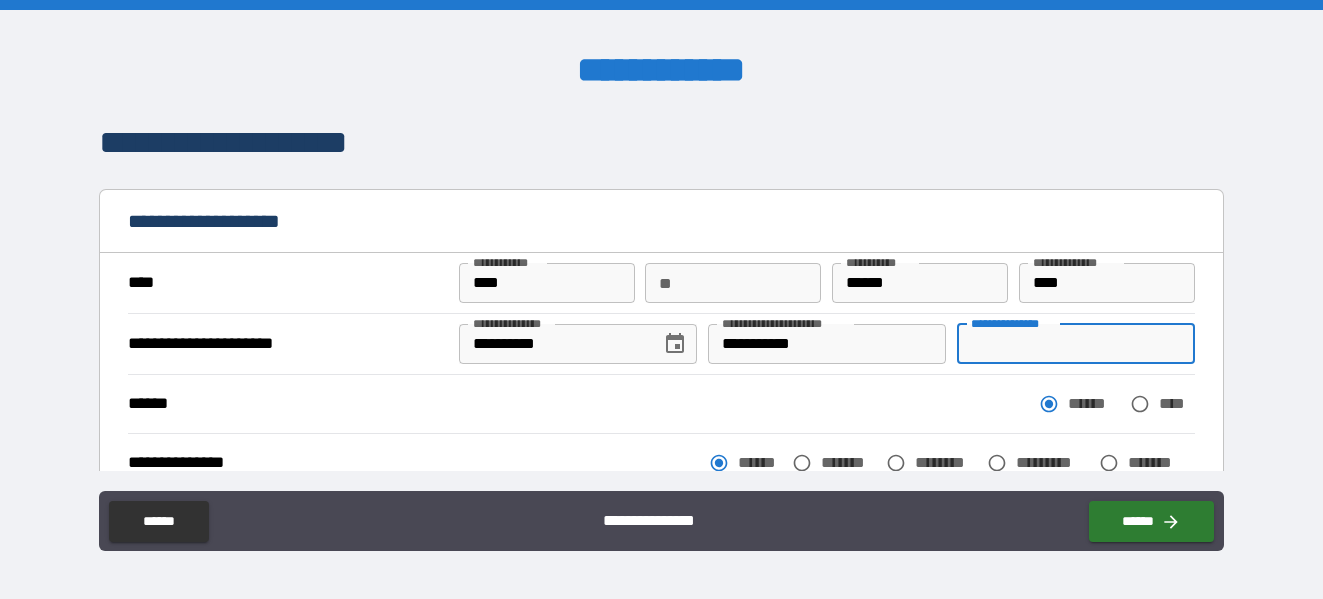 click on "**********" at bounding box center (1076, 344) 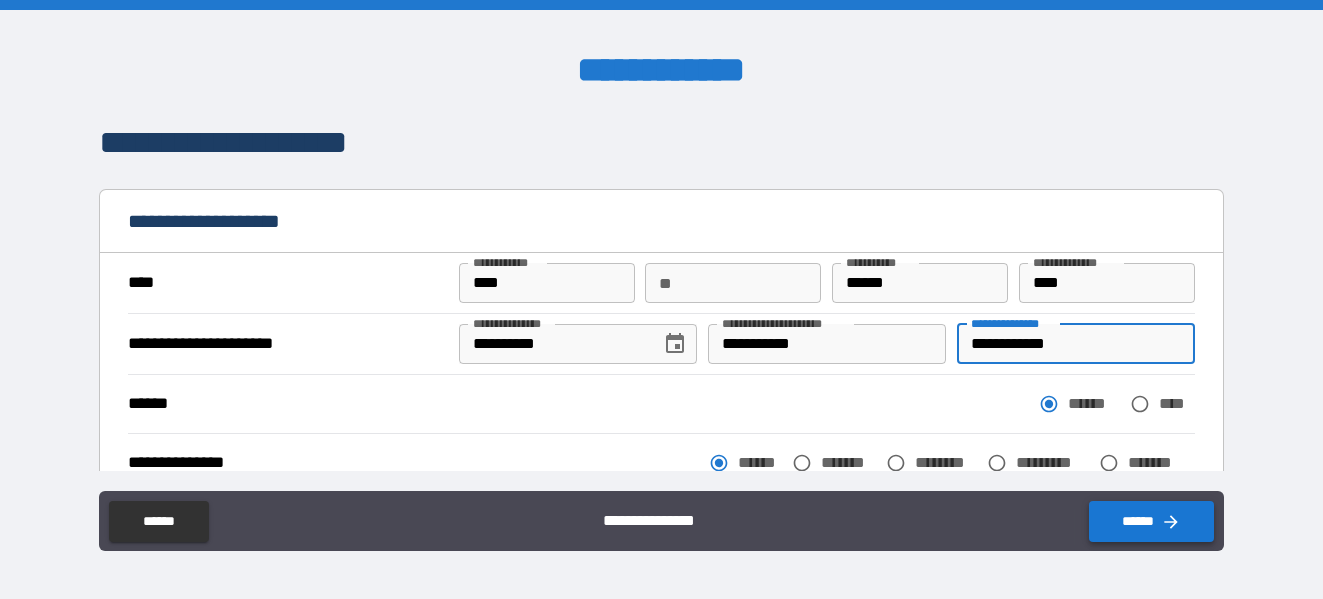 type on "**********" 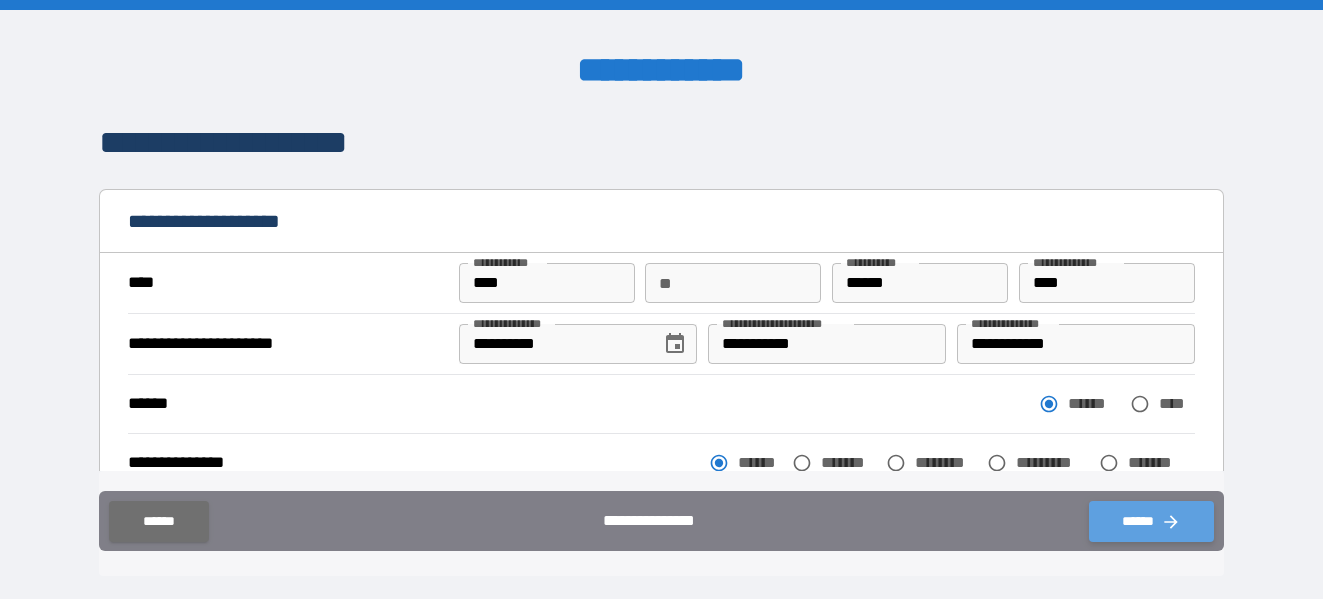 click on "******" at bounding box center (1151, 521) 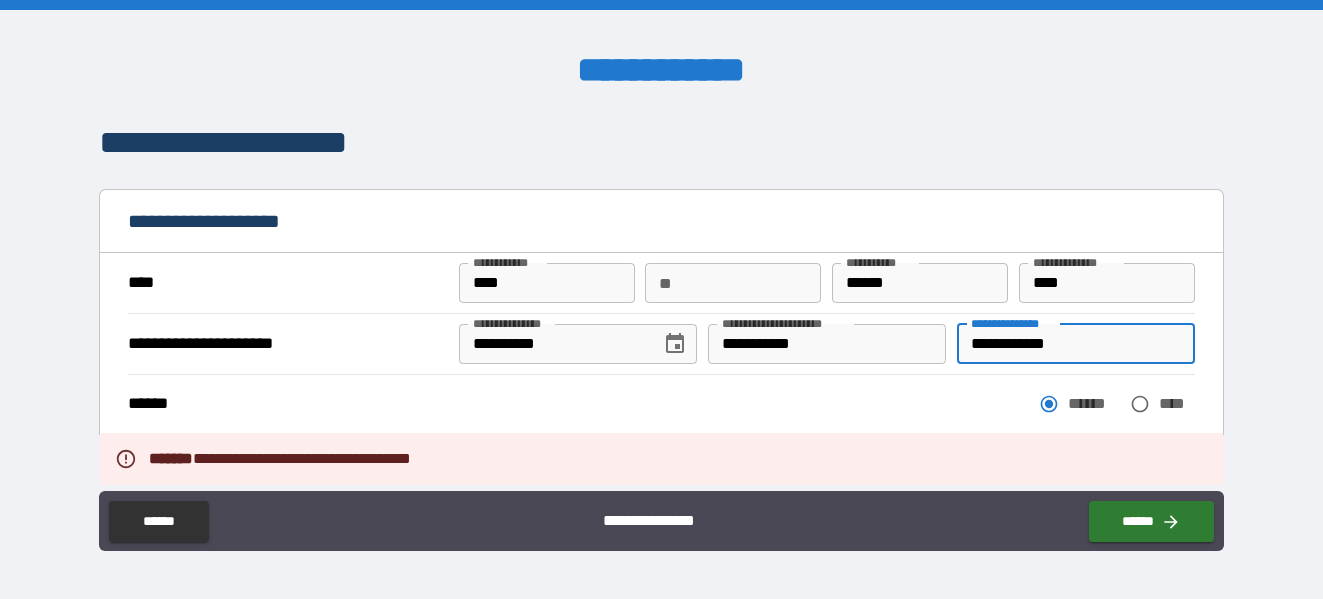 click on "**********" at bounding box center [1076, 344] 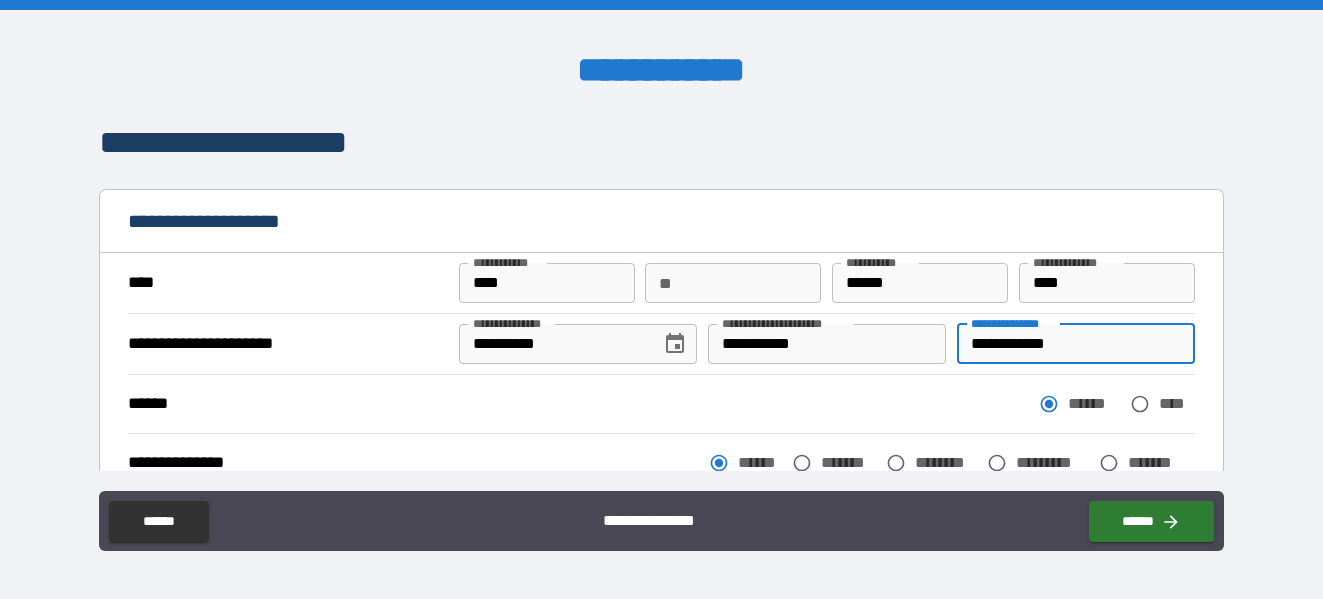 click on "****" at bounding box center [1107, 283] 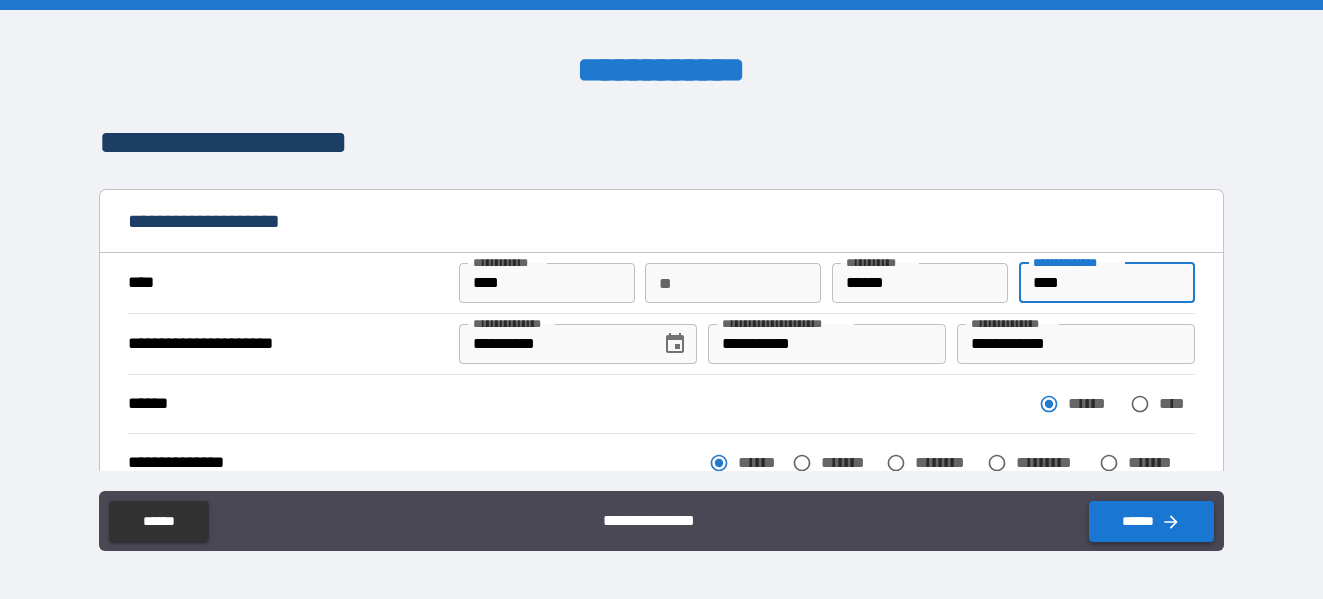 type on "****" 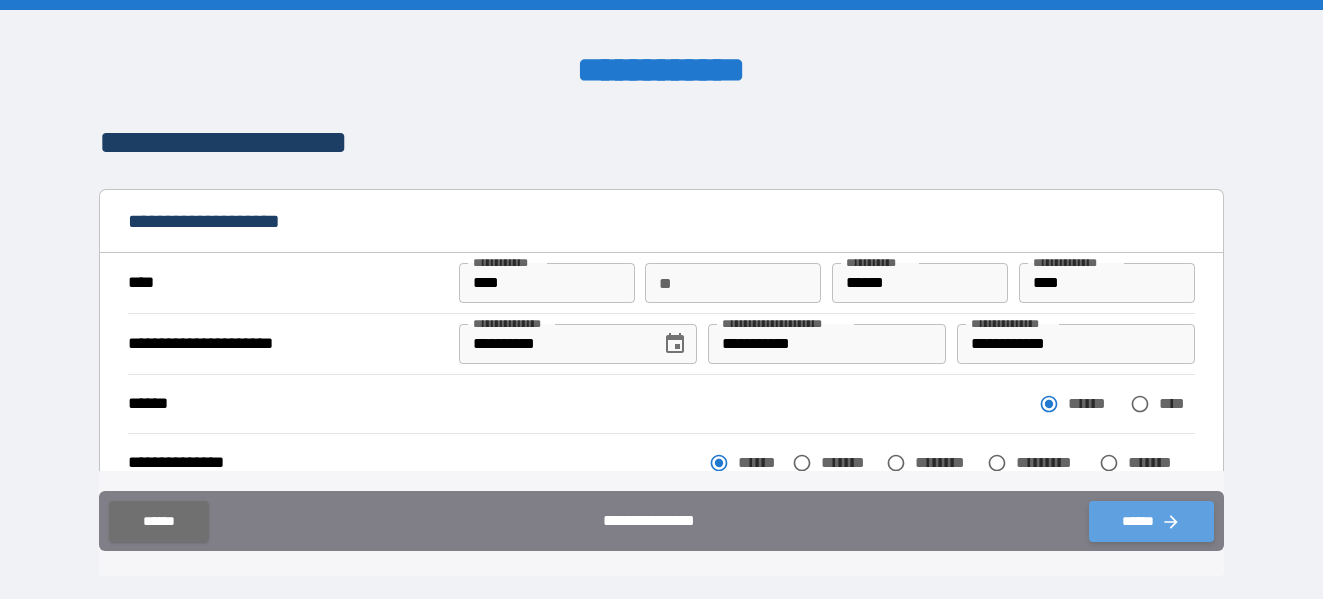 click on "******" at bounding box center (1151, 521) 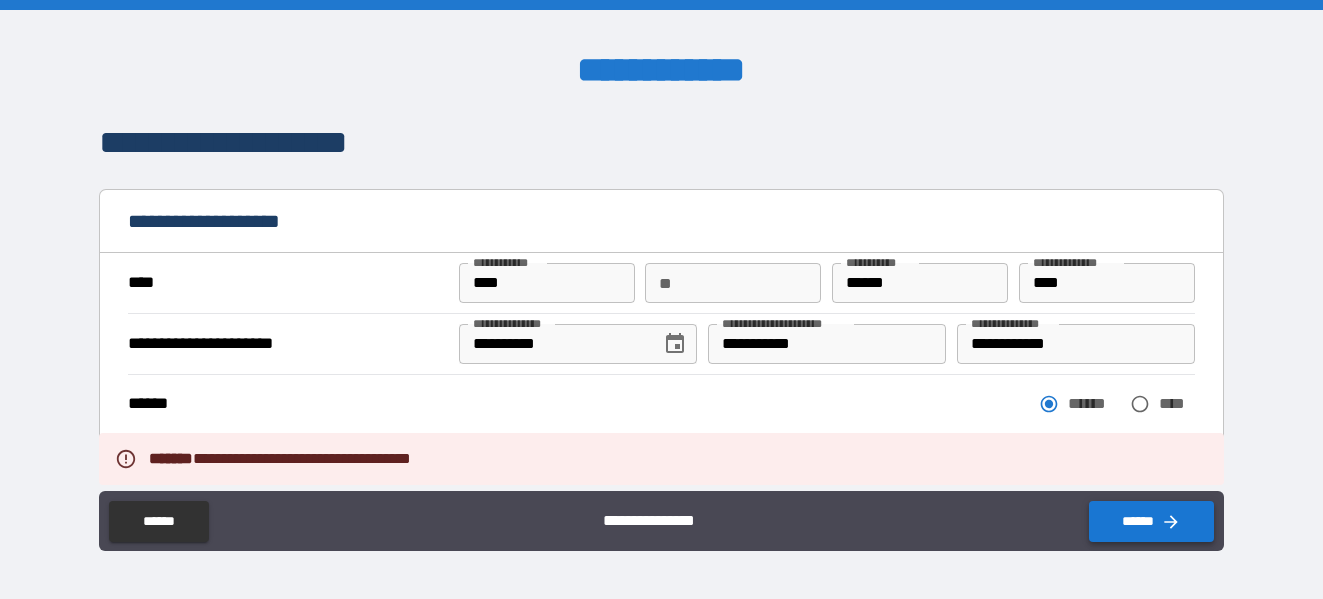 click on "******" at bounding box center (1151, 521) 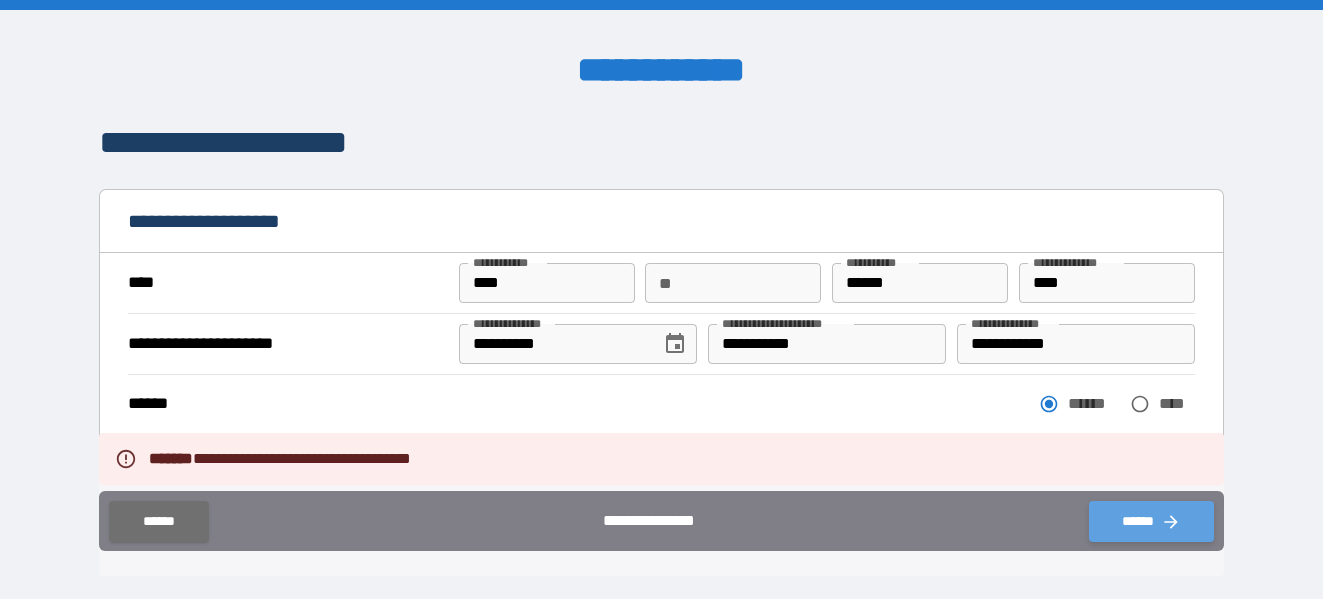 click on "******" at bounding box center [1151, 521] 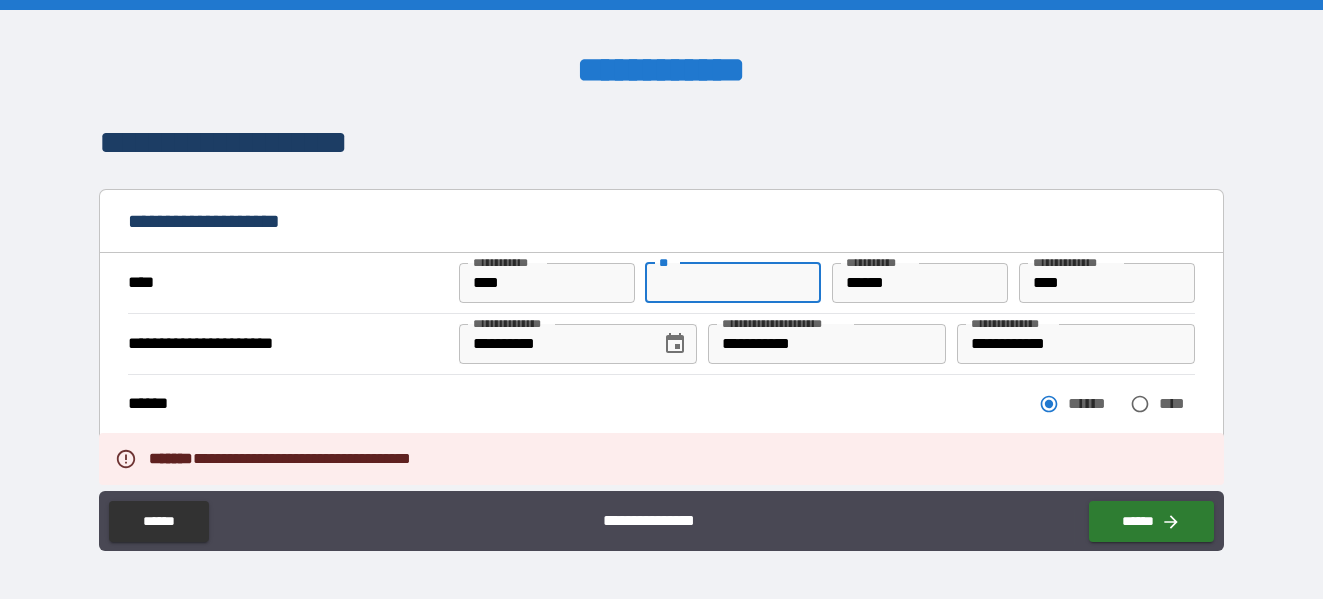 click on "**" at bounding box center [733, 283] 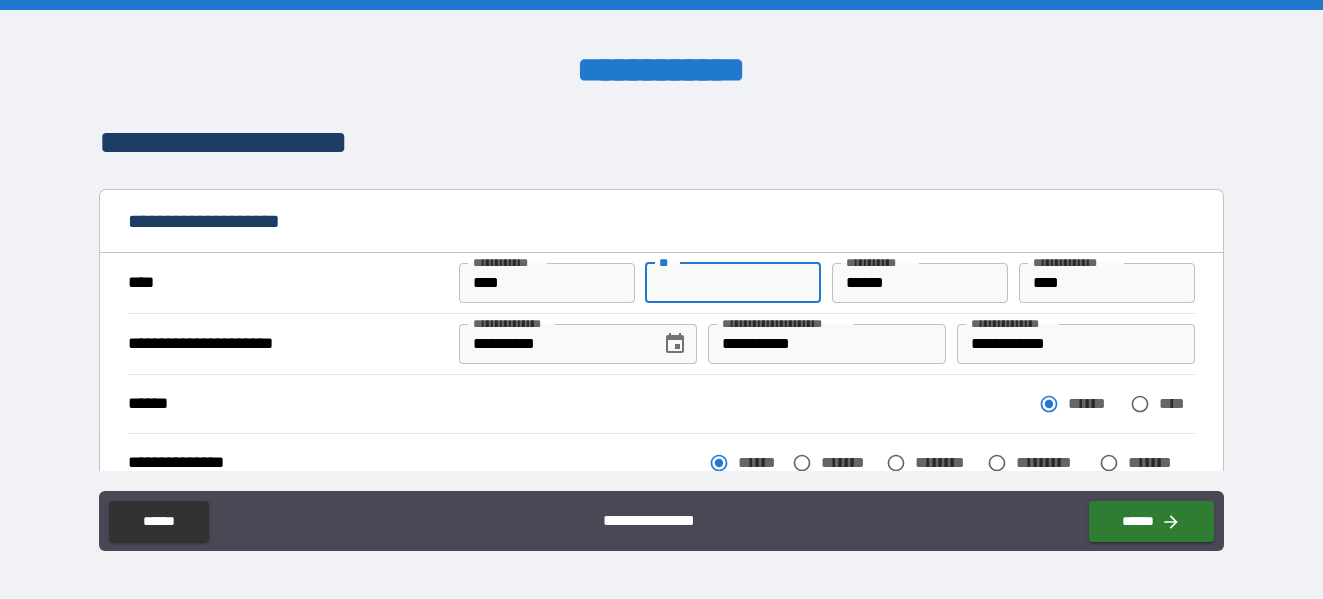 type on "*" 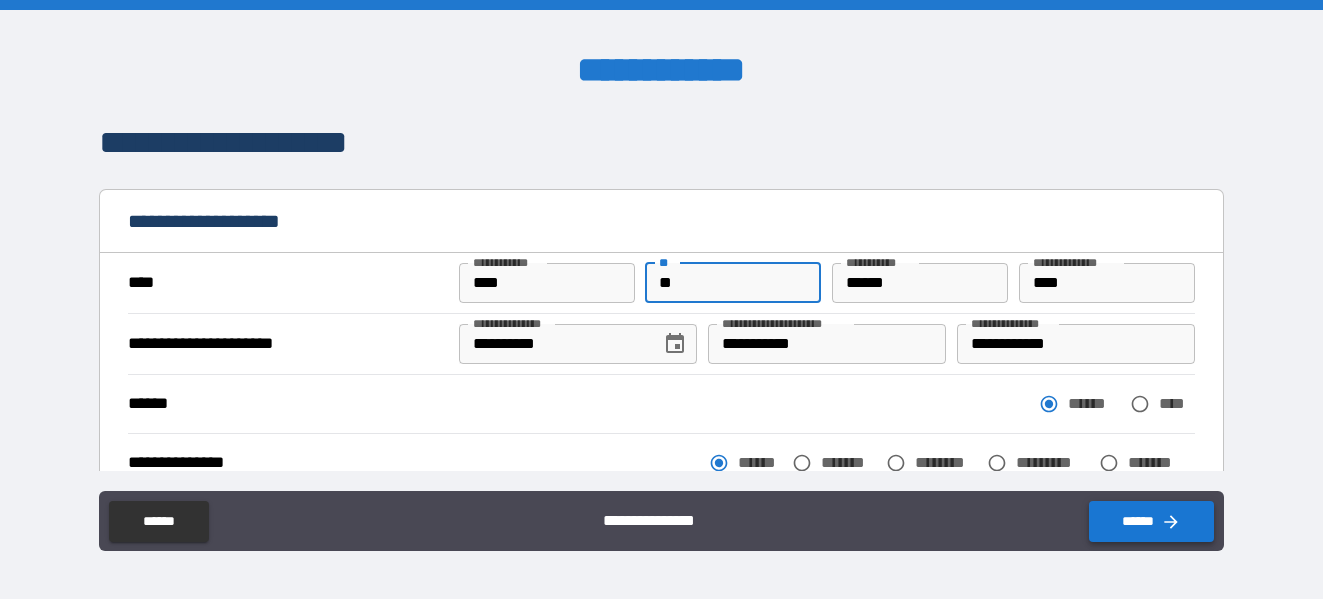 type on "**" 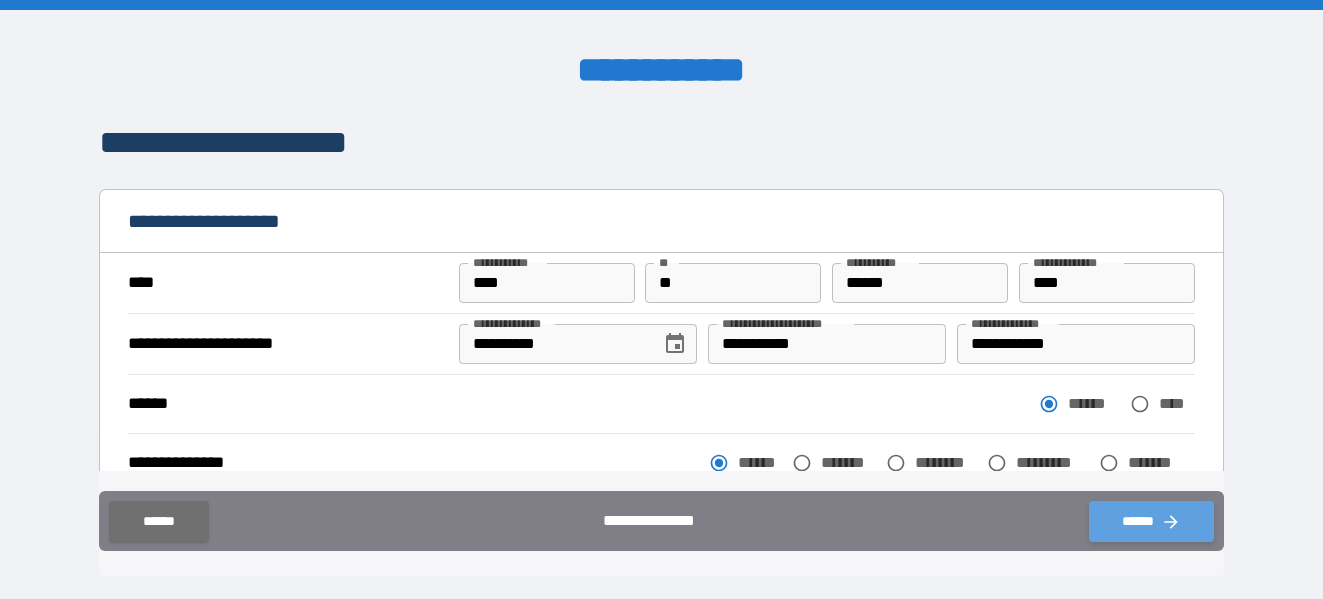 click on "******" at bounding box center [1151, 521] 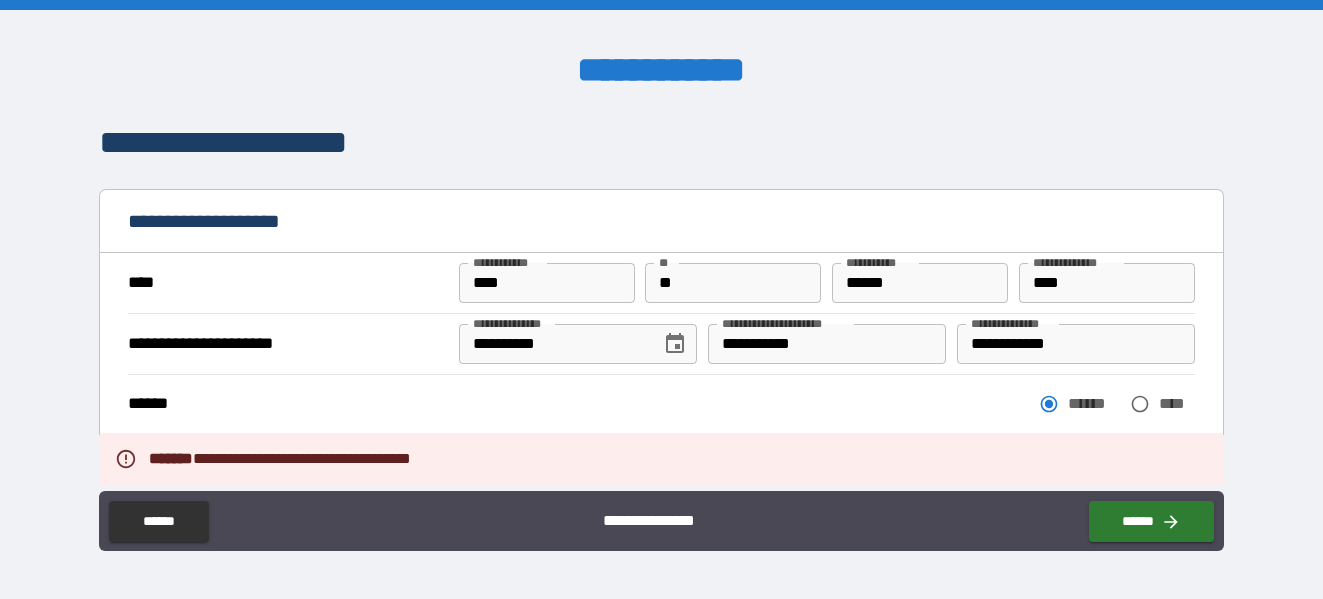 click on "**********" at bounding box center [286, 463] 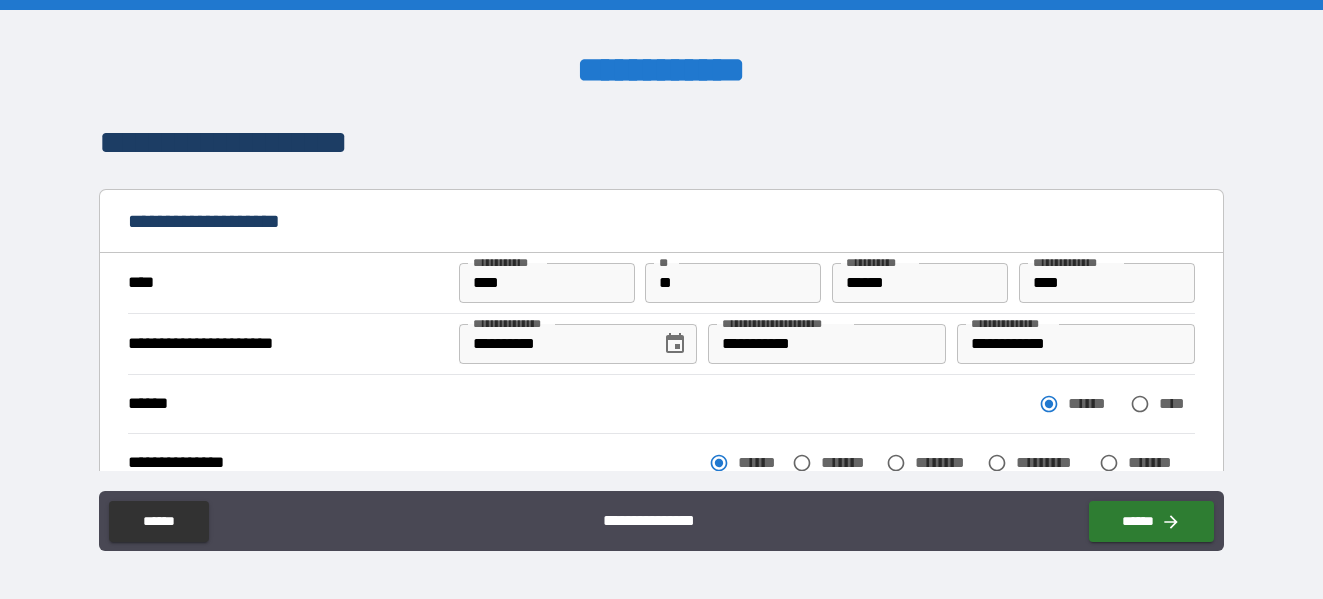 click on "****" at bounding box center [286, 283] 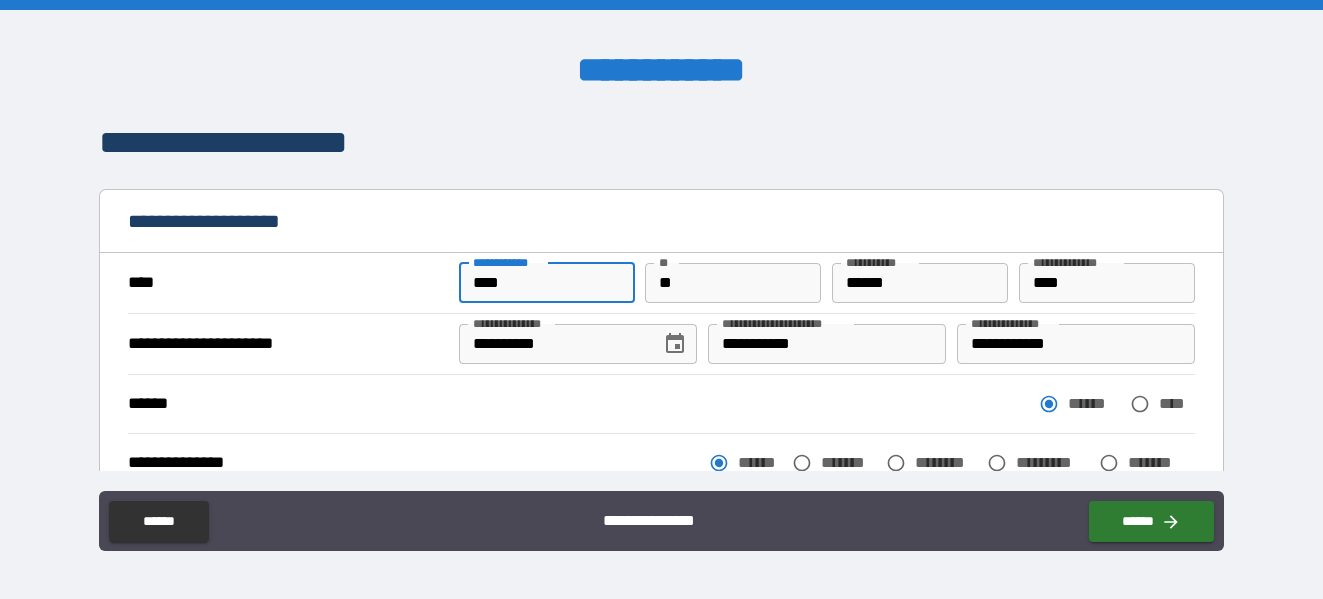 click on "****" at bounding box center [547, 283] 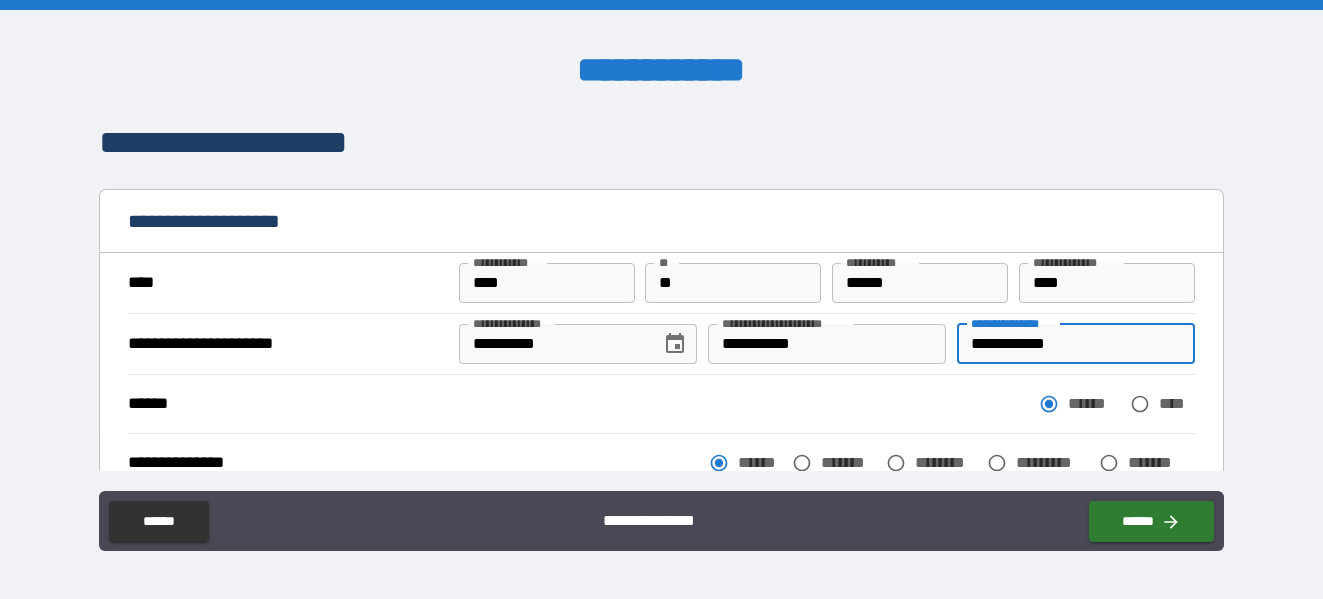 click on "**********" at bounding box center [1076, 344] 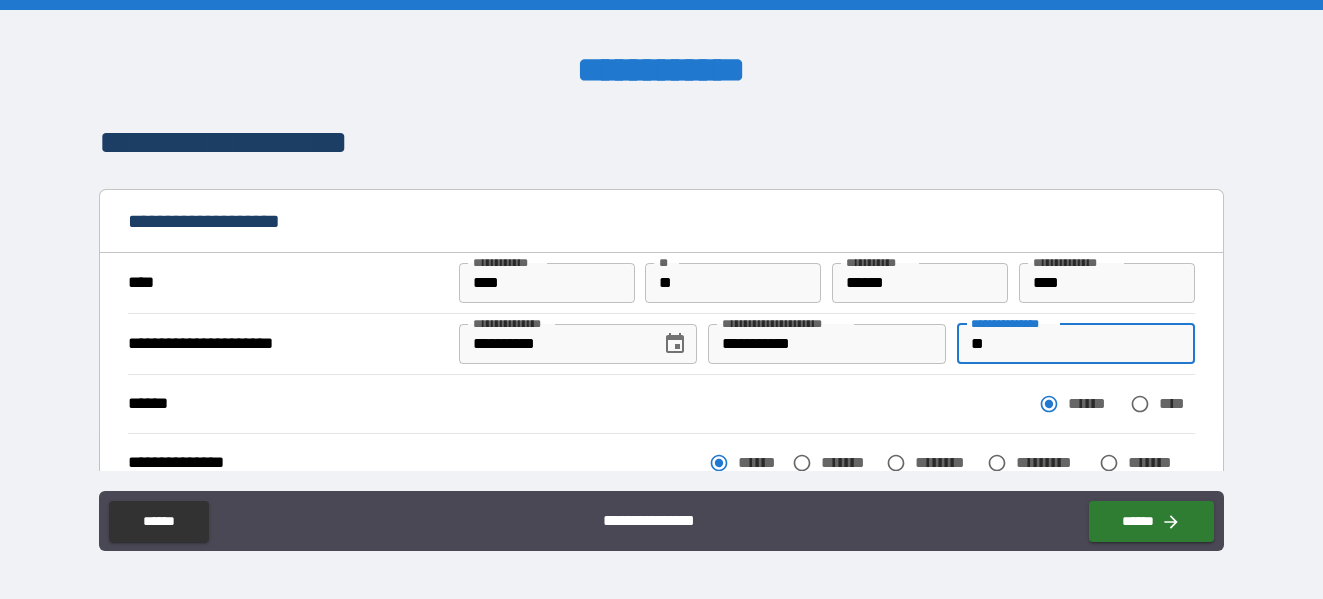 type on "*" 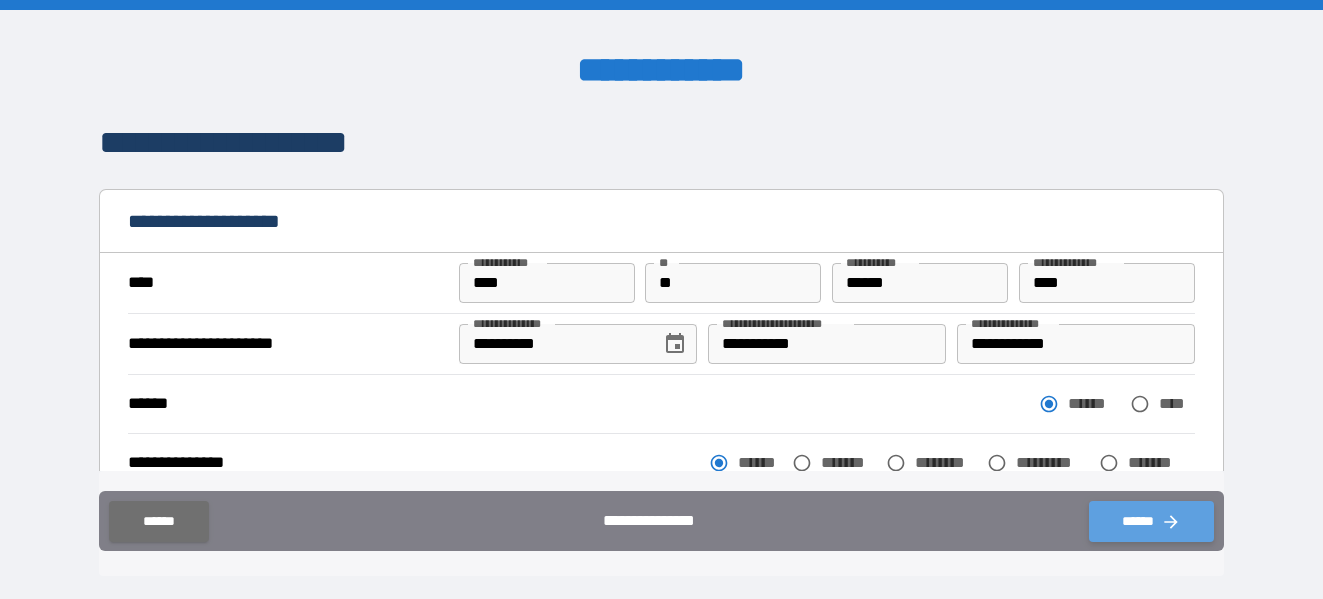 click on "******" at bounding box center [1151, 521] 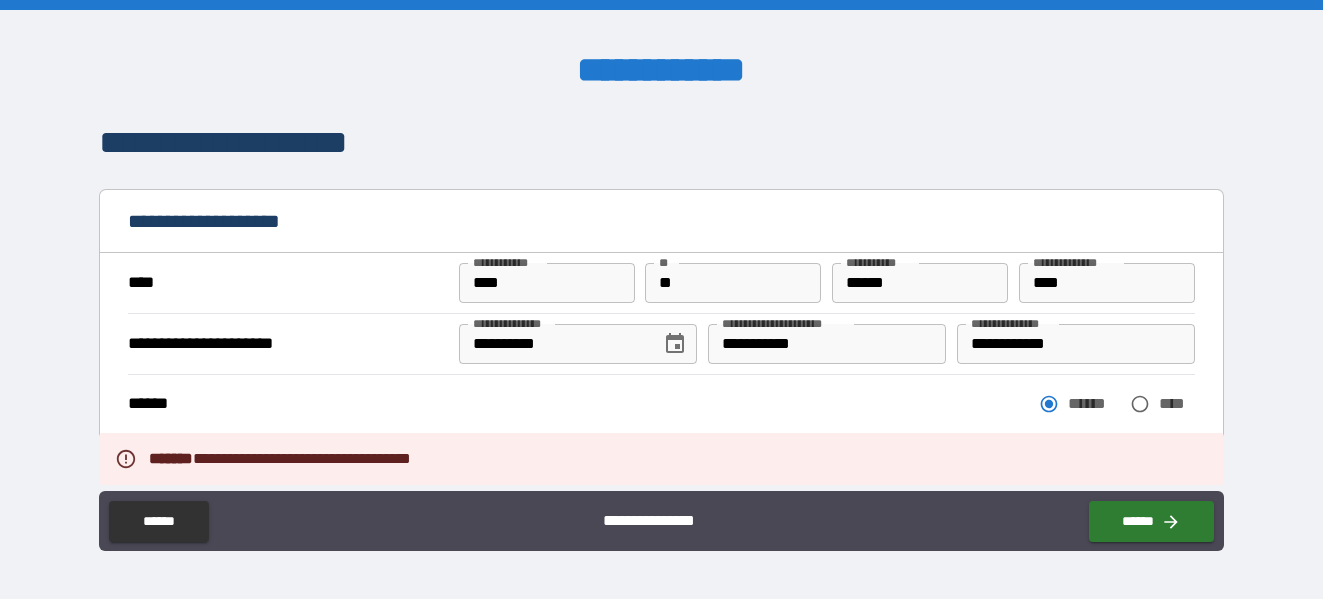 click on "**********" at bounding box center (288, 463) 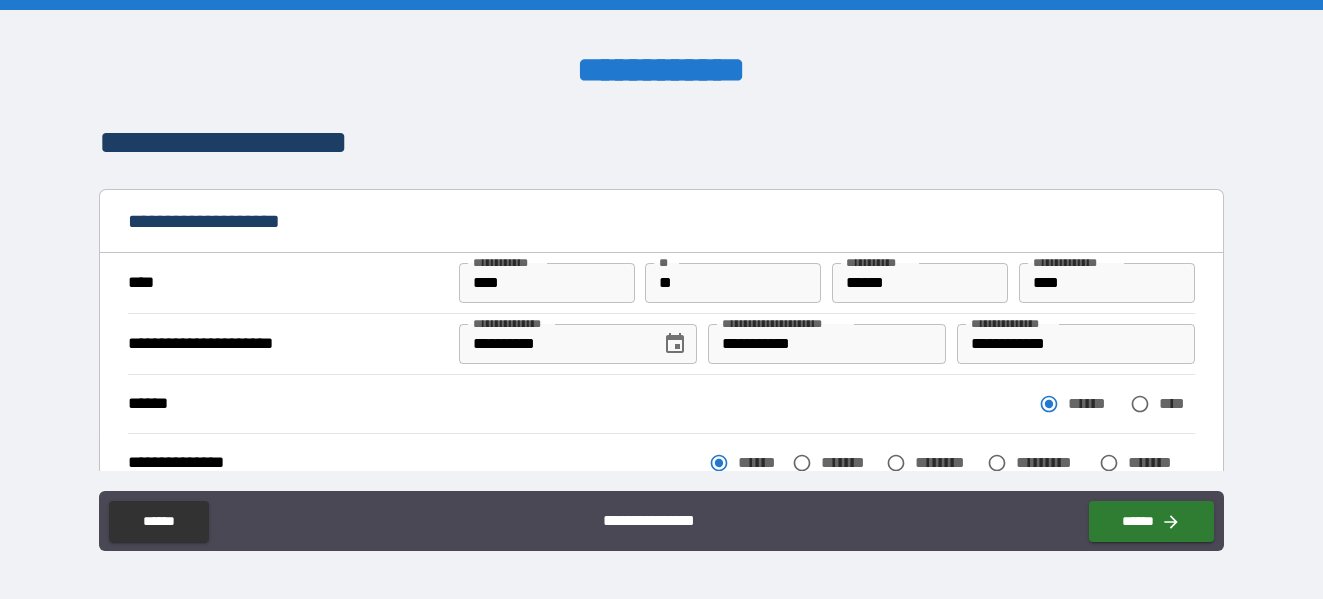 click on "**********" at bounding box center [1076, 344] 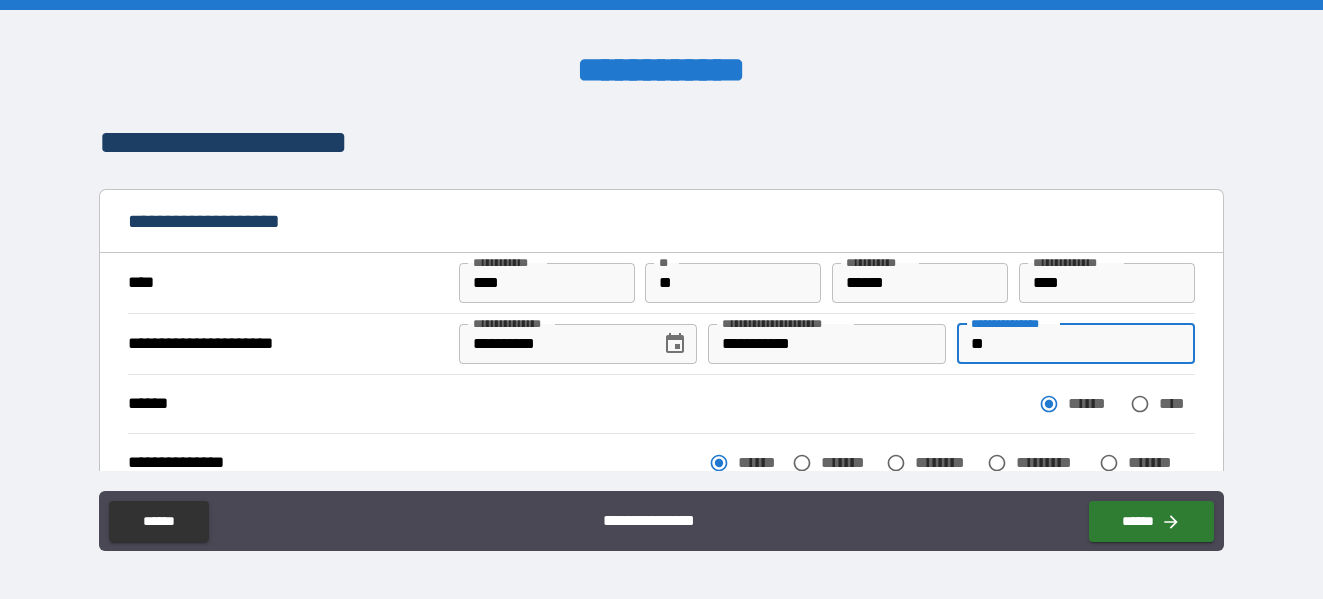 type on "*" 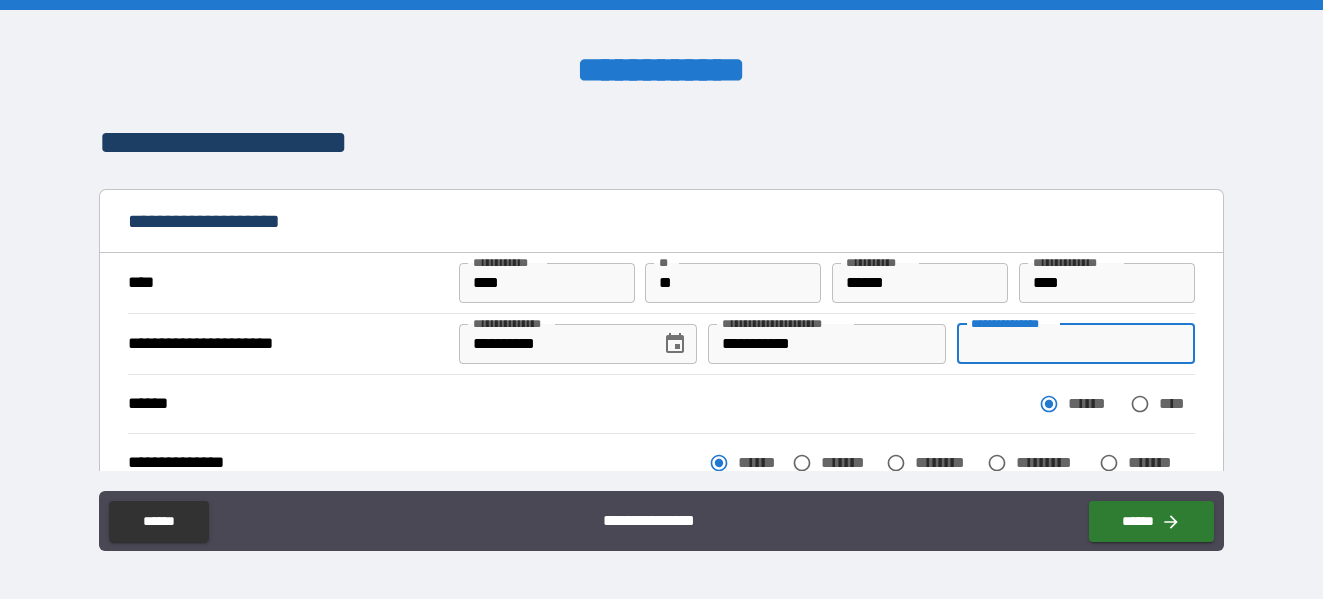 type 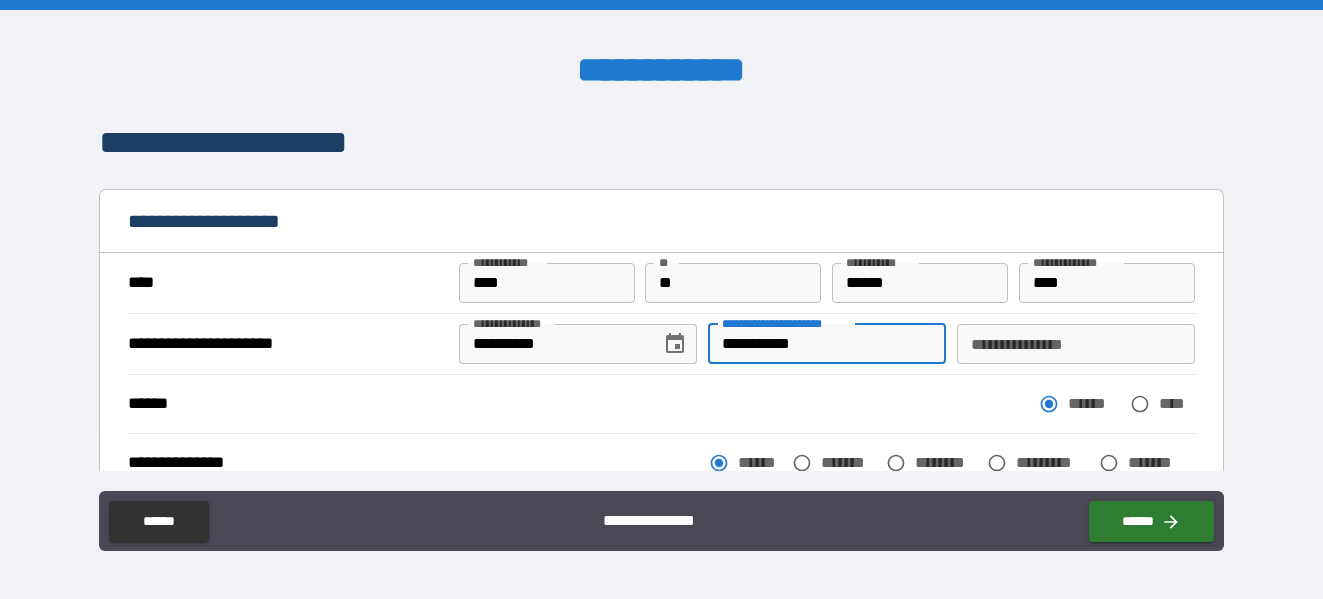 click on "**********" at bounding box center (827, 344) 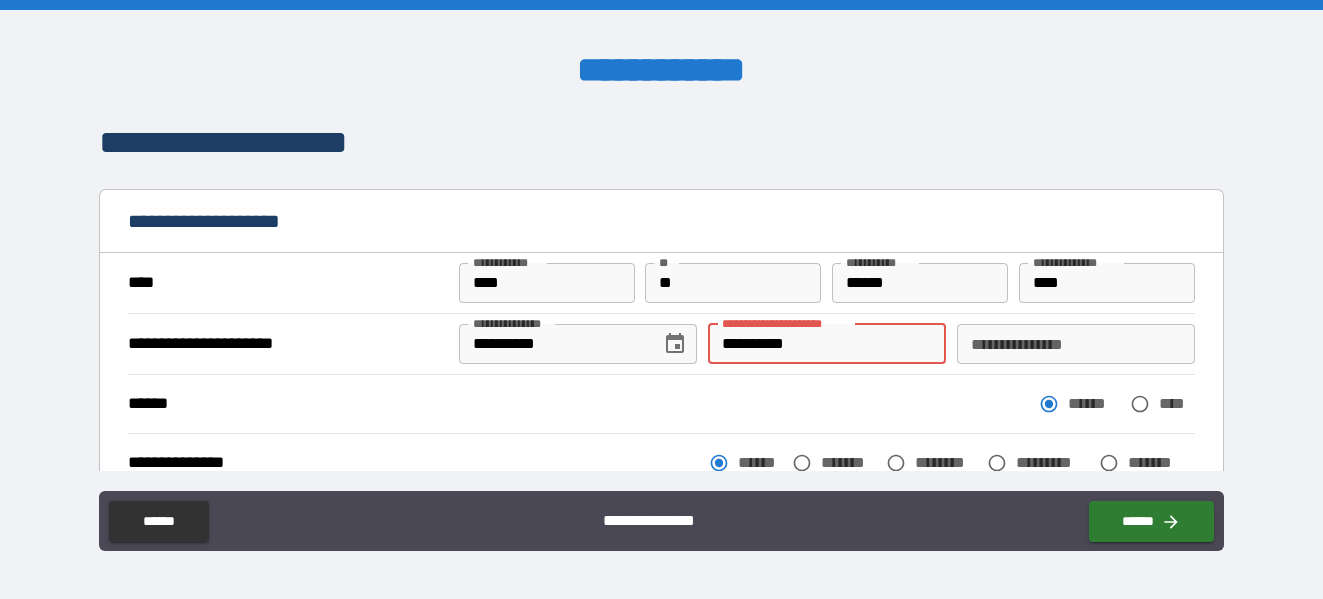 click on "**********" at bounding box center (827, 344) 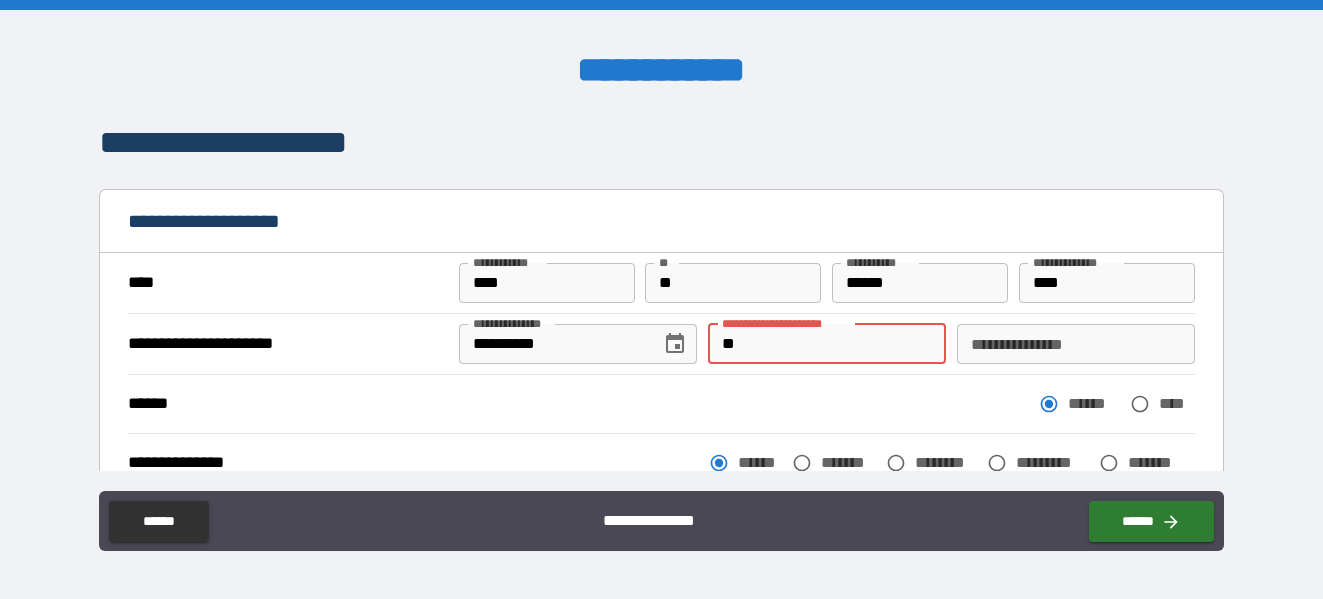 type on "*" 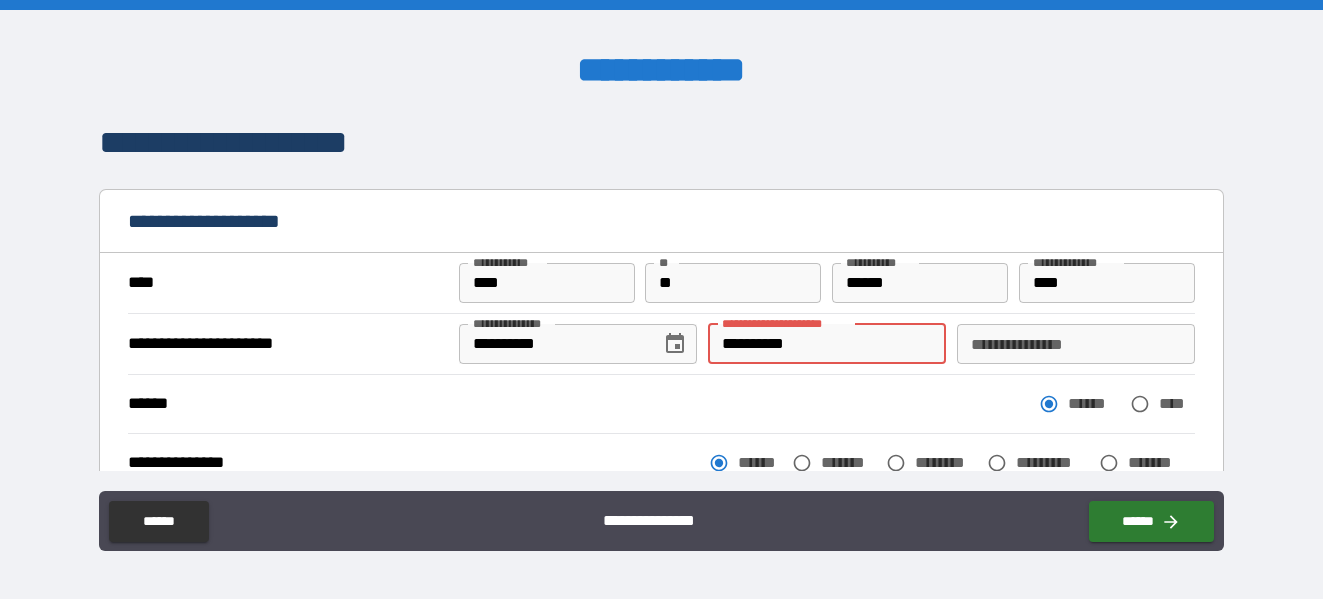 type on "**********" 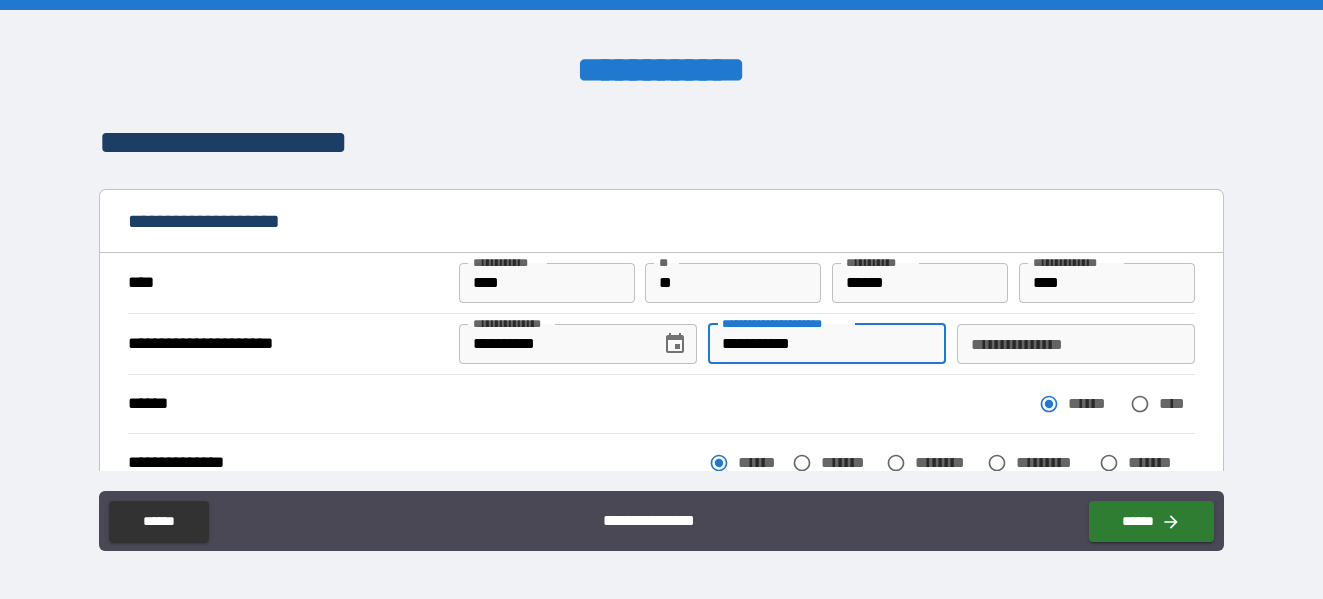 click on "**********" at bounding box center [1076, 344] 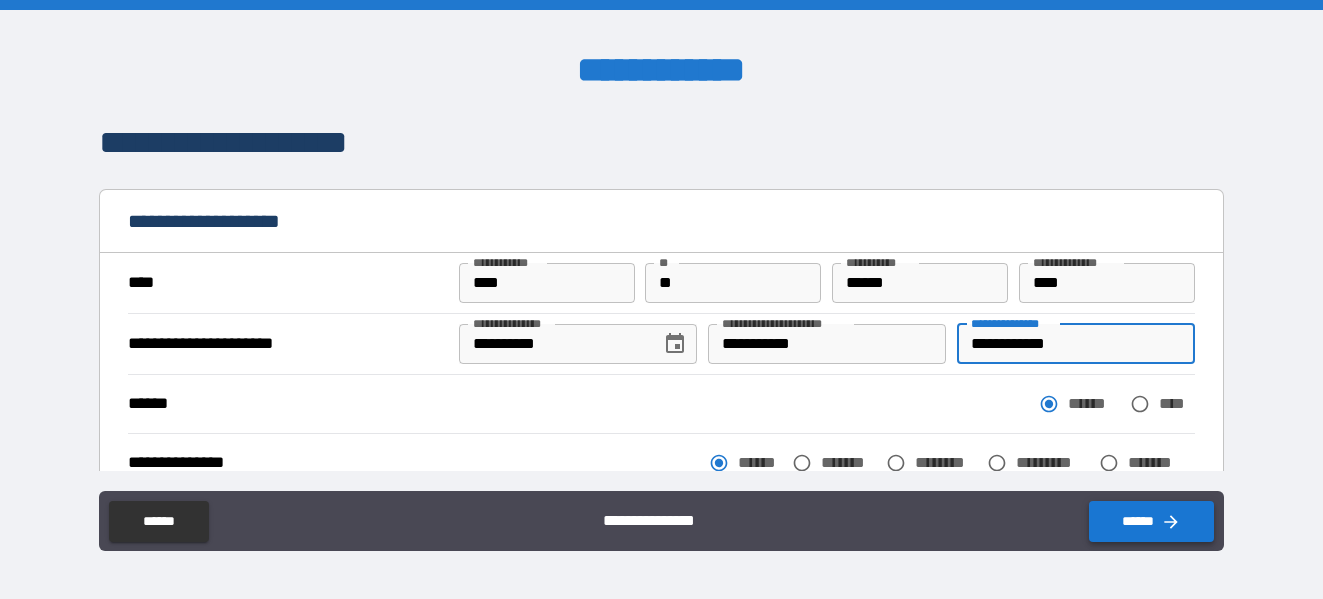 type on "**********" 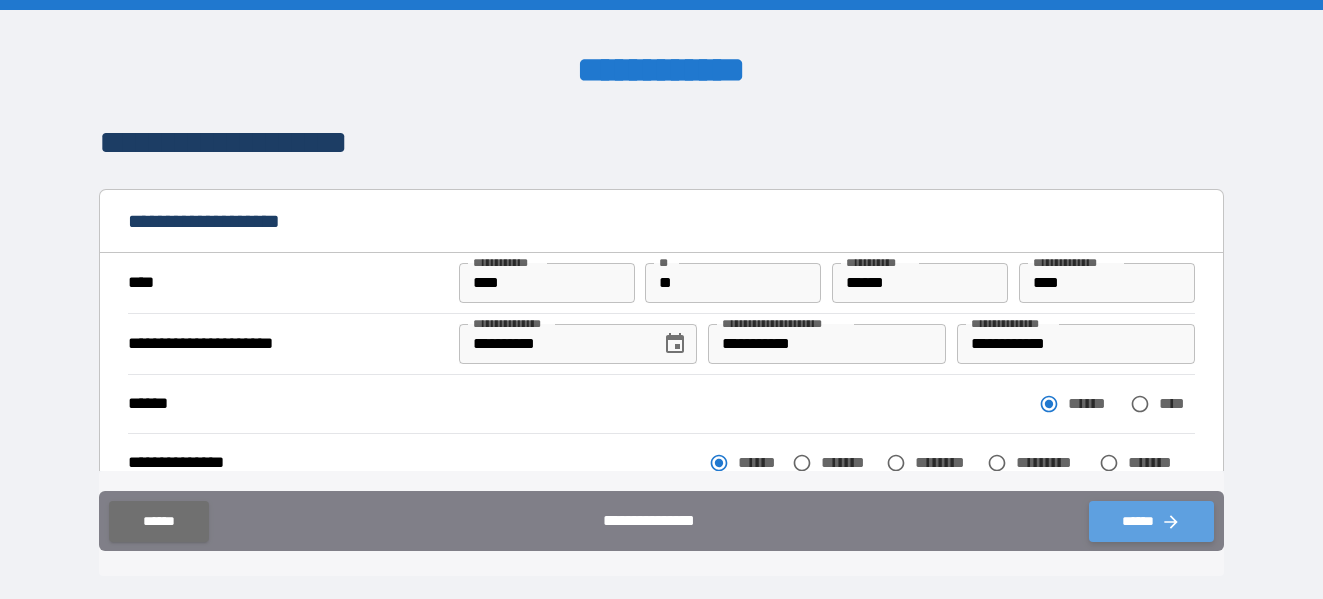 click on "******" at bounding box center [1151, 521] 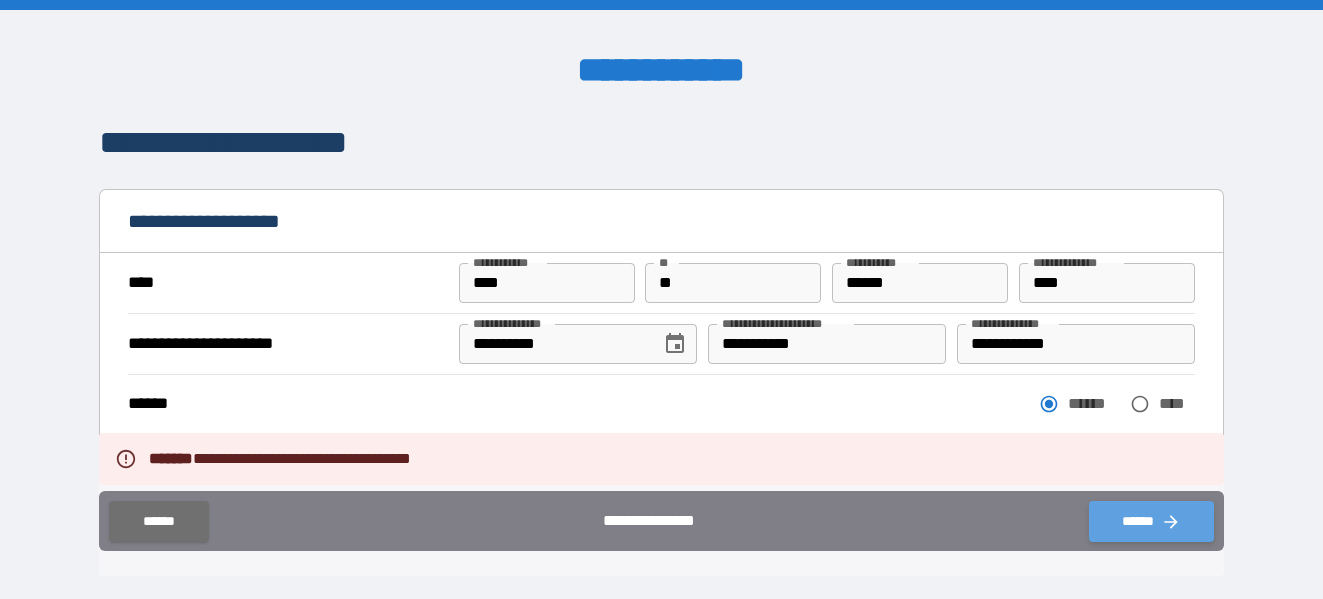 click on "******" at bounding box center [1151, 521] 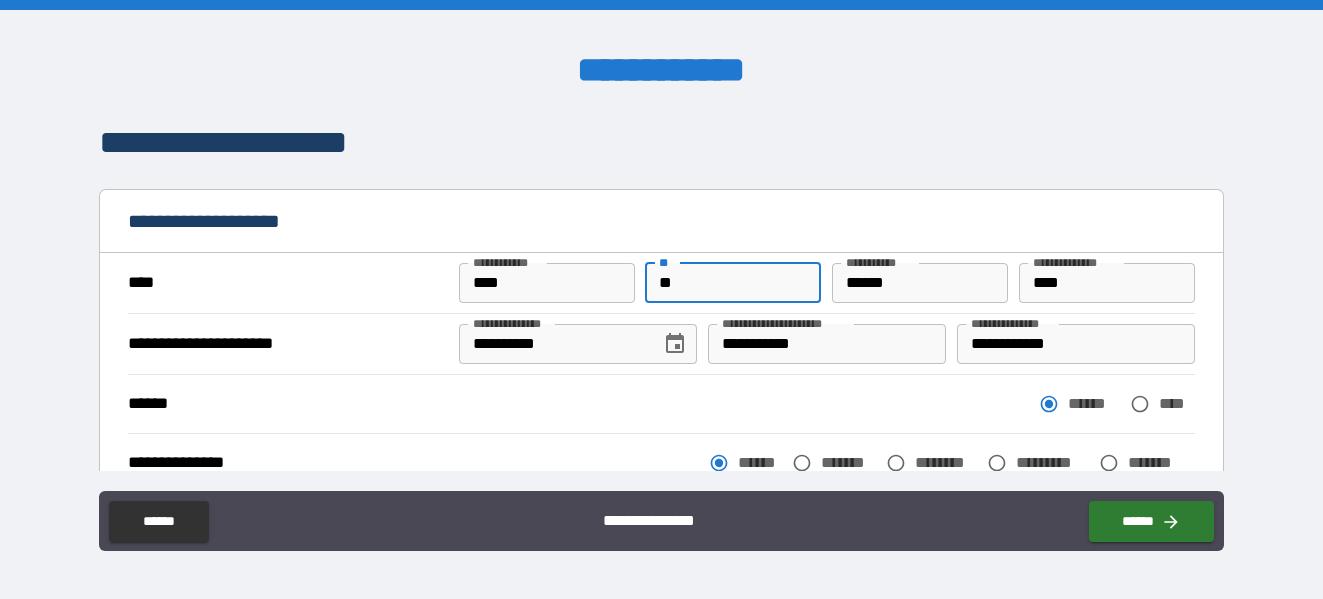 click on "**" at bounding box center (733, 283) 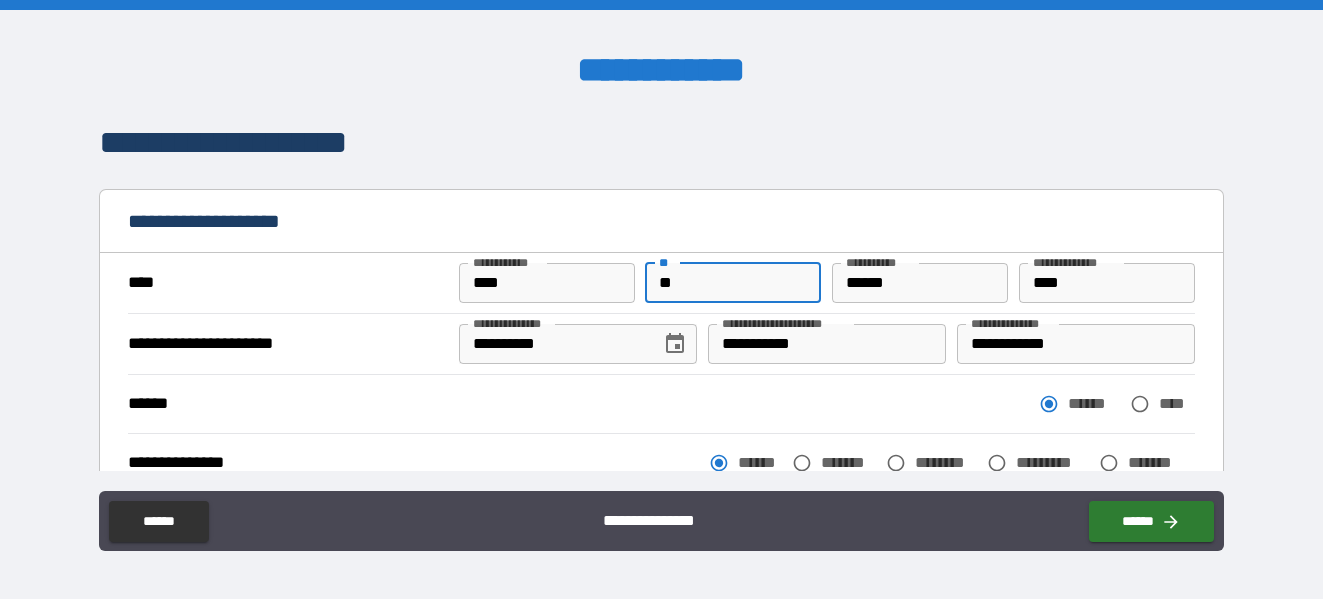 type on "*" 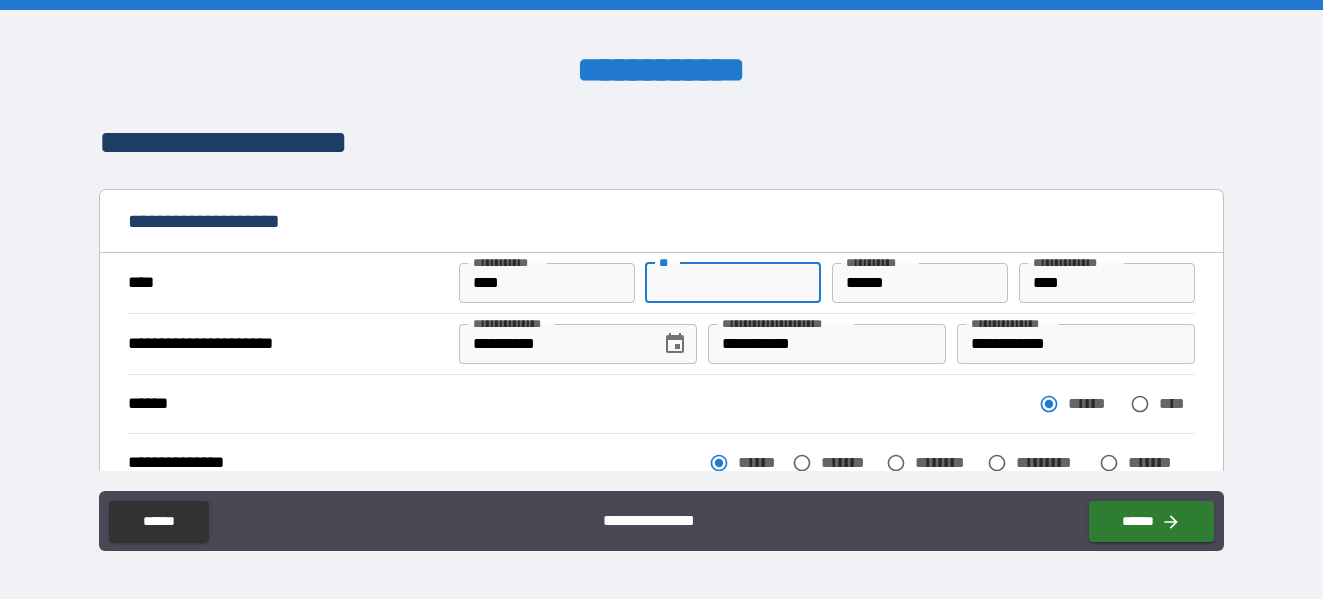 type 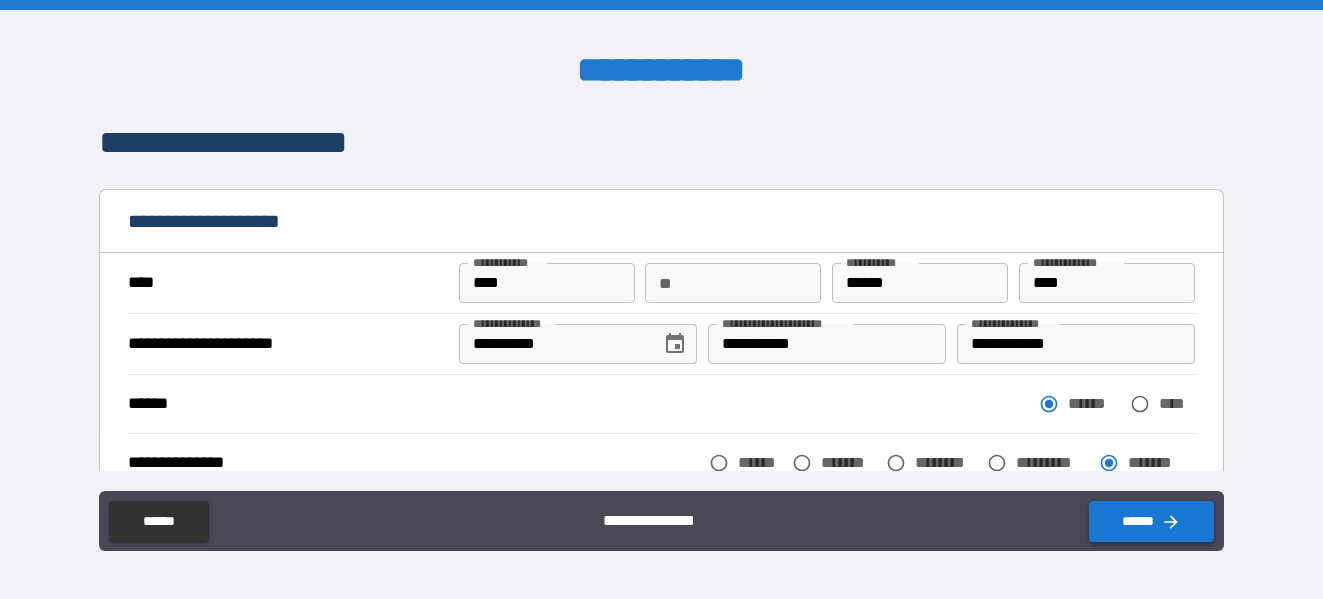 click on "******" at bounding box center (1151, 521) 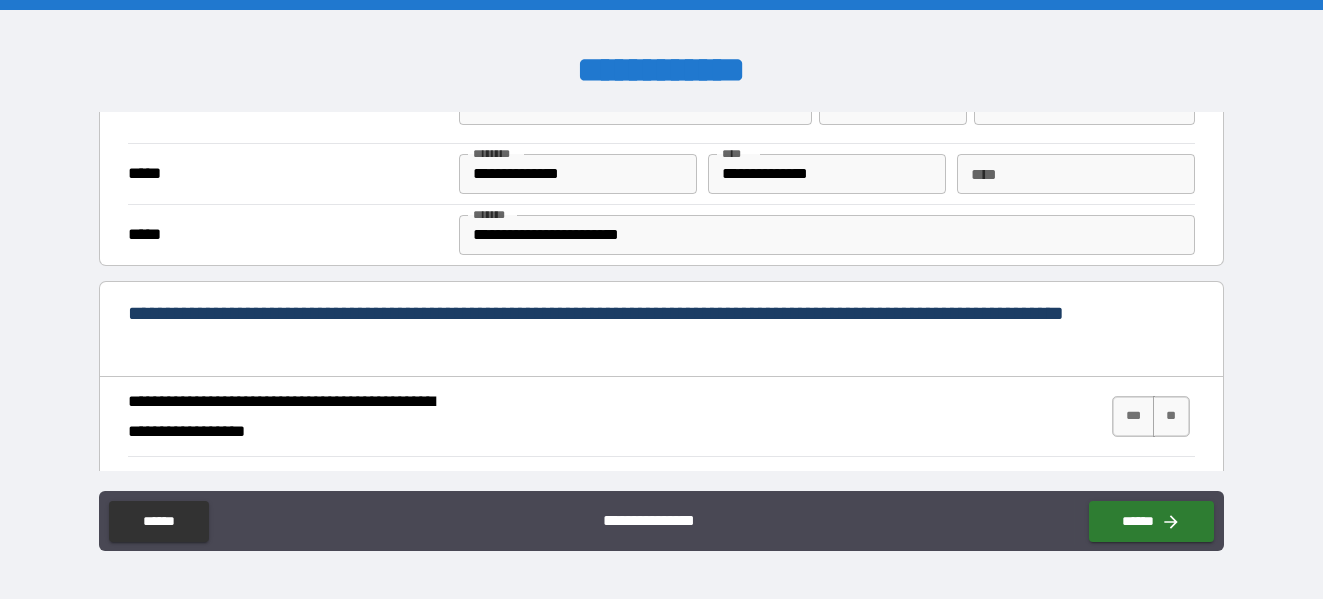 scroll, scrollTop: 600, scrollLeft: 0, axis: vertical 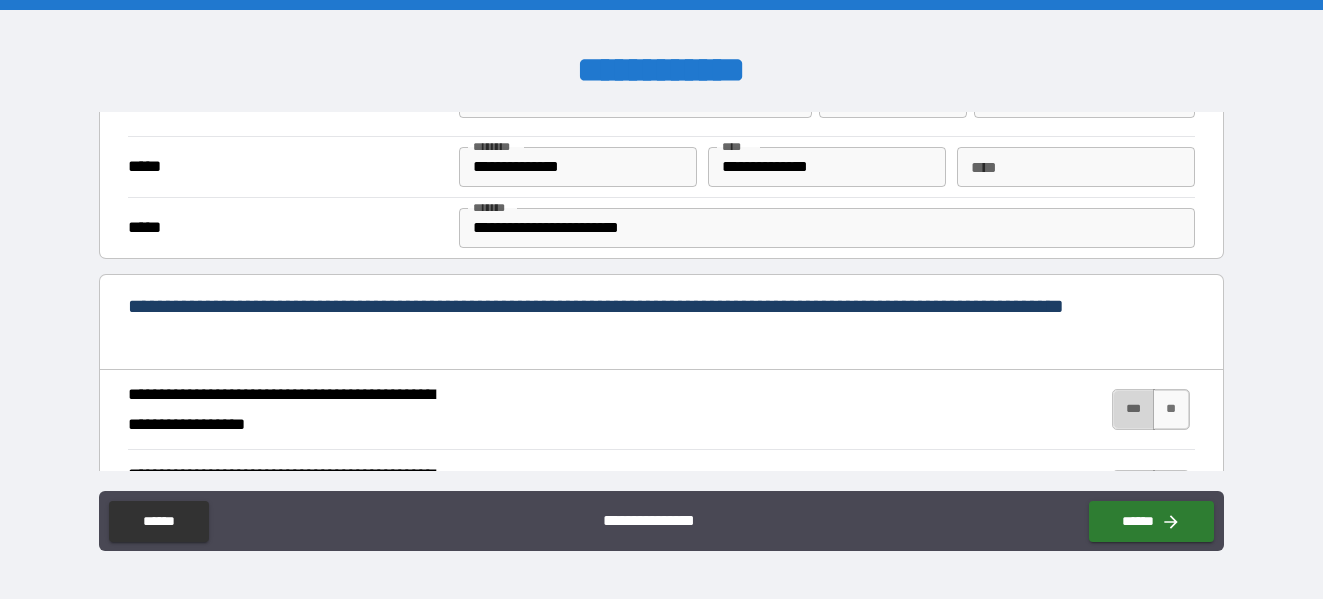 click on "***" at bounding box center (1133, 409) 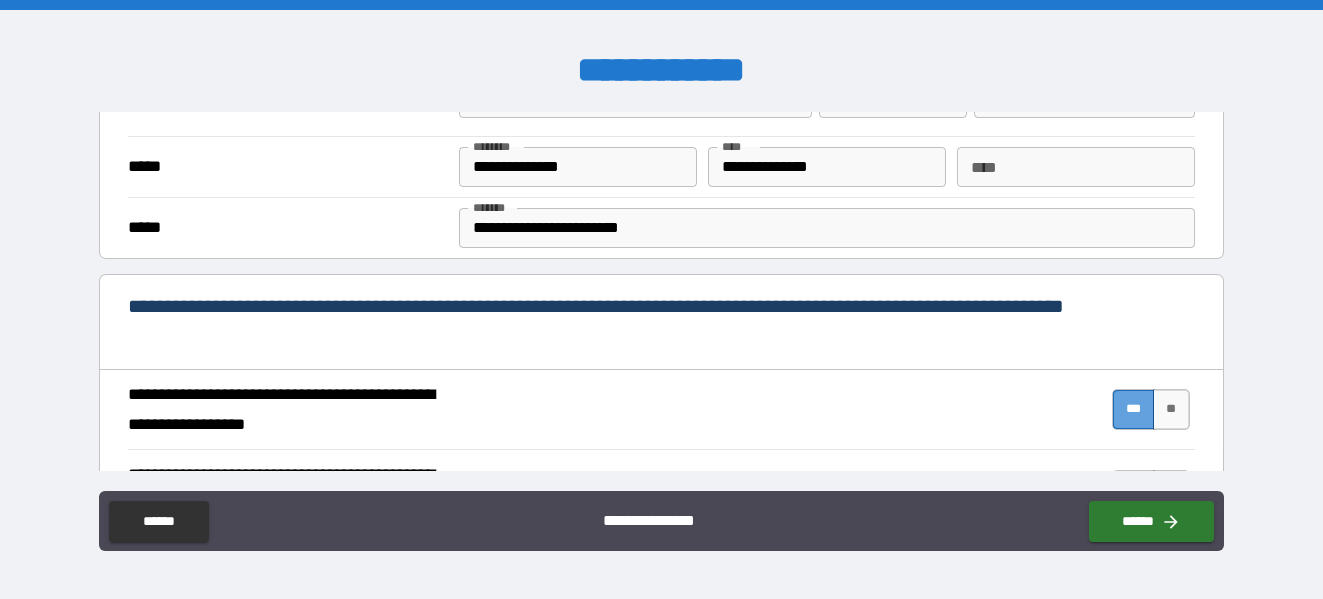 click on "***" at bounding box center (1133, 409) 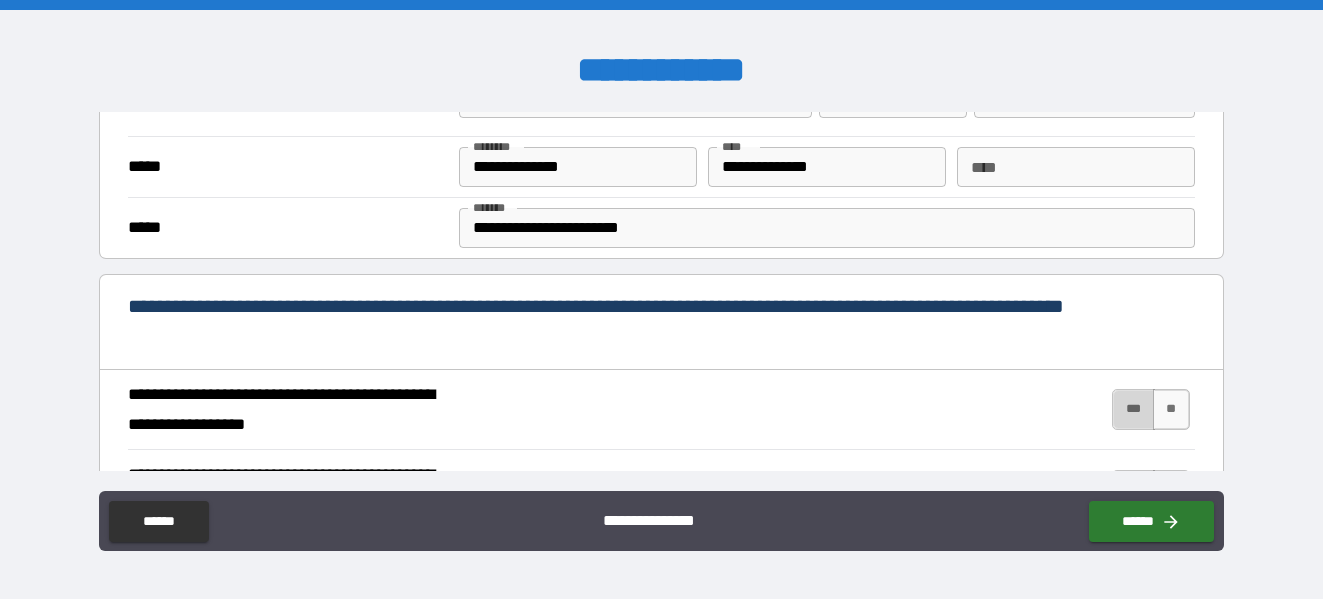 click on "***" at bounding box center (1133, 409) 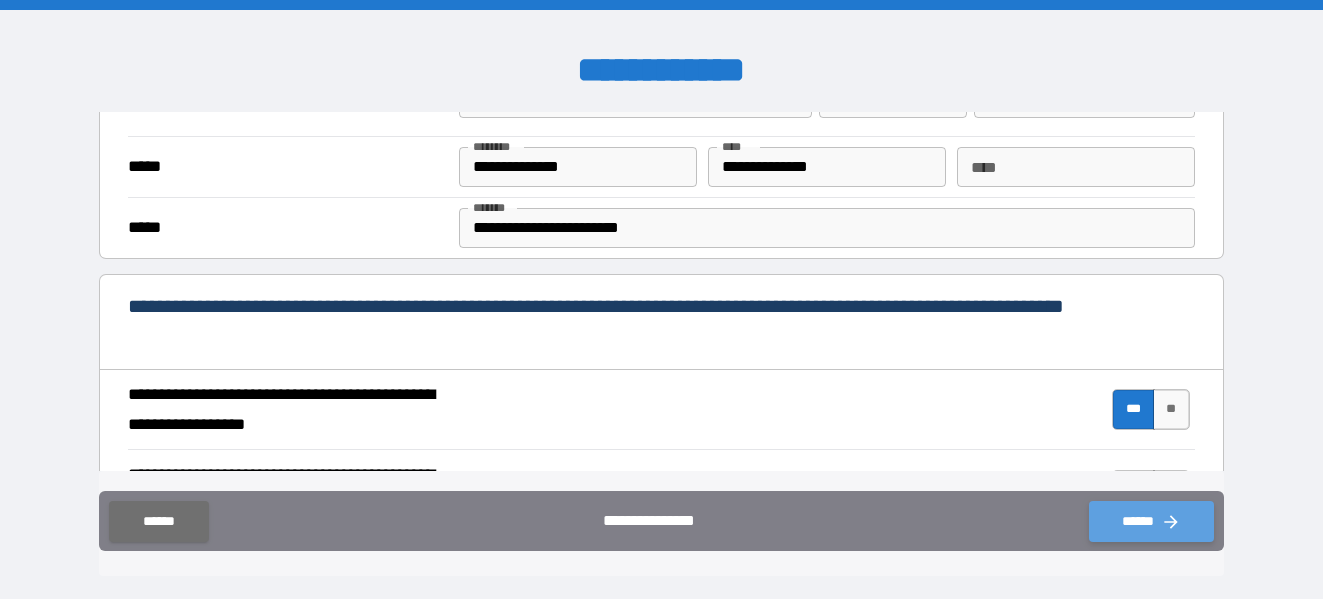click on "******" at bounding box center (1151, 521) 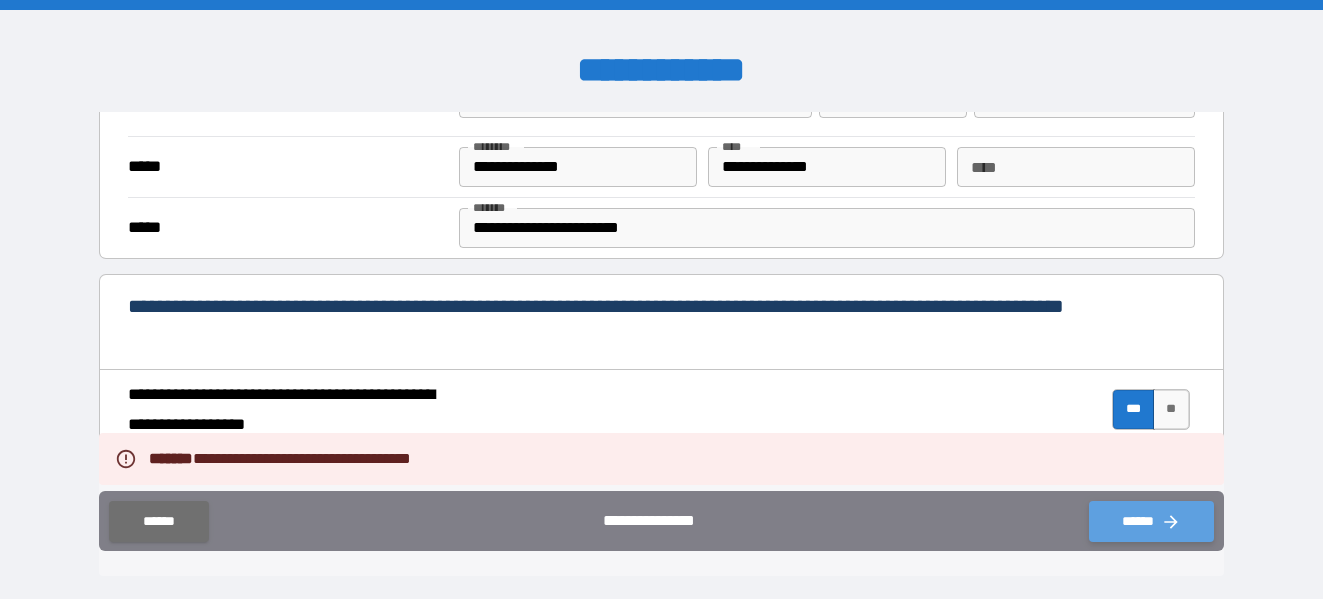click on "******" at bounding box center (1151, 521) 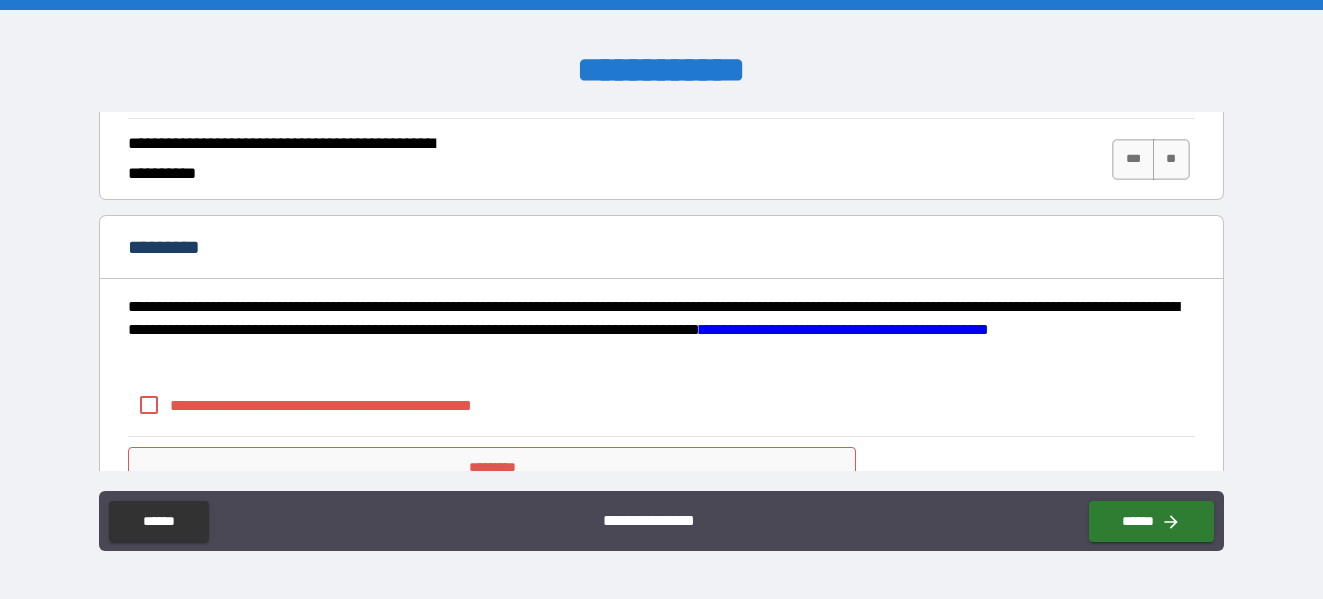 scroll, scrollTop: 2087, scrollLeft: 0, axis: vertical 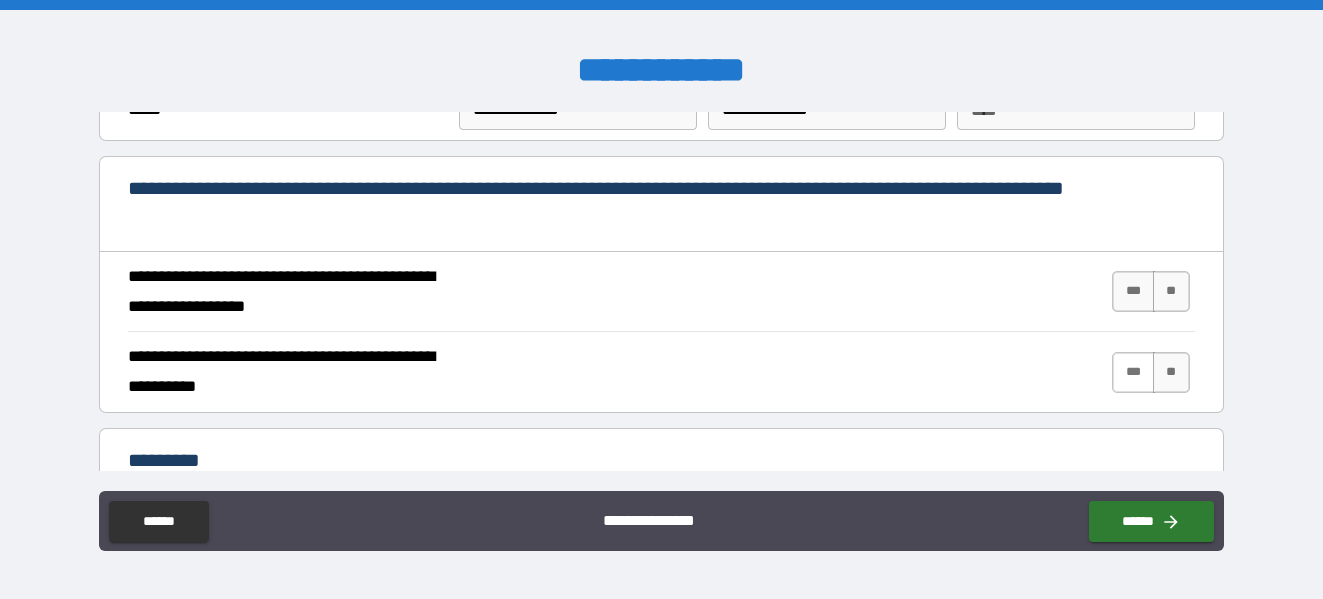 click on "***" at bounding box center [1133, 372] 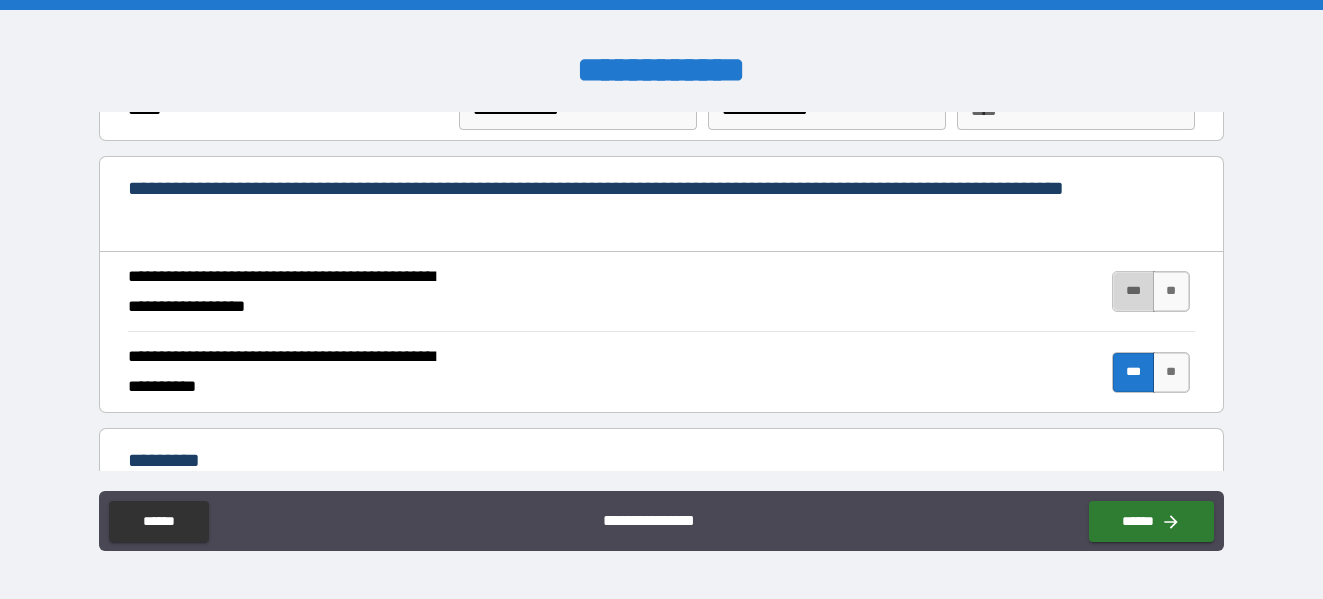 click on "***" at bounding box center (1133, 291) 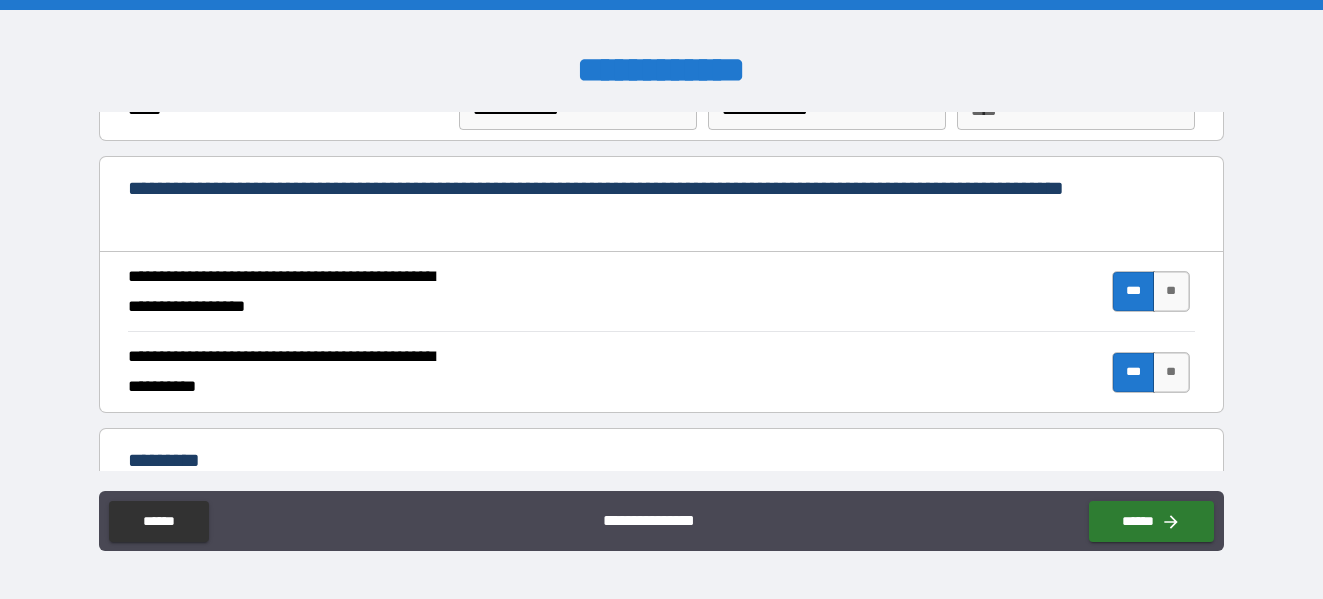 scroll, scrollTop: 2087, scrollLeft: 0, axis: vertical 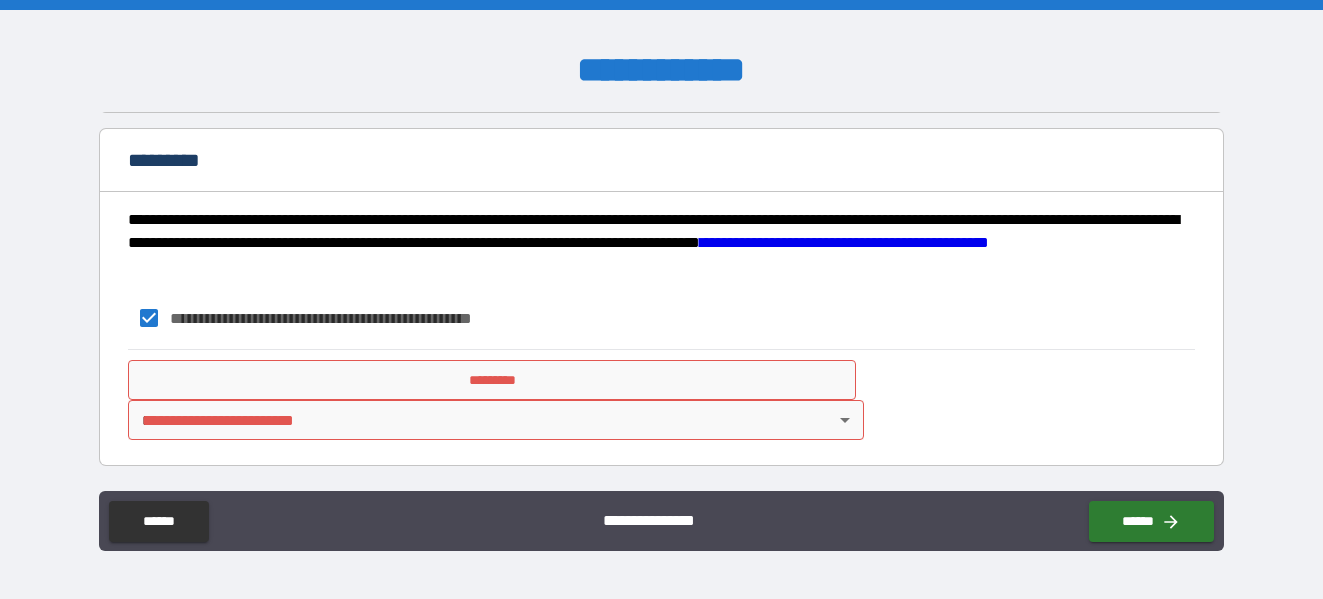 drag, startPoint x: 245, startPoint y: 396, endPoint x: 242, endPoint y: 348, distance: 48.09366 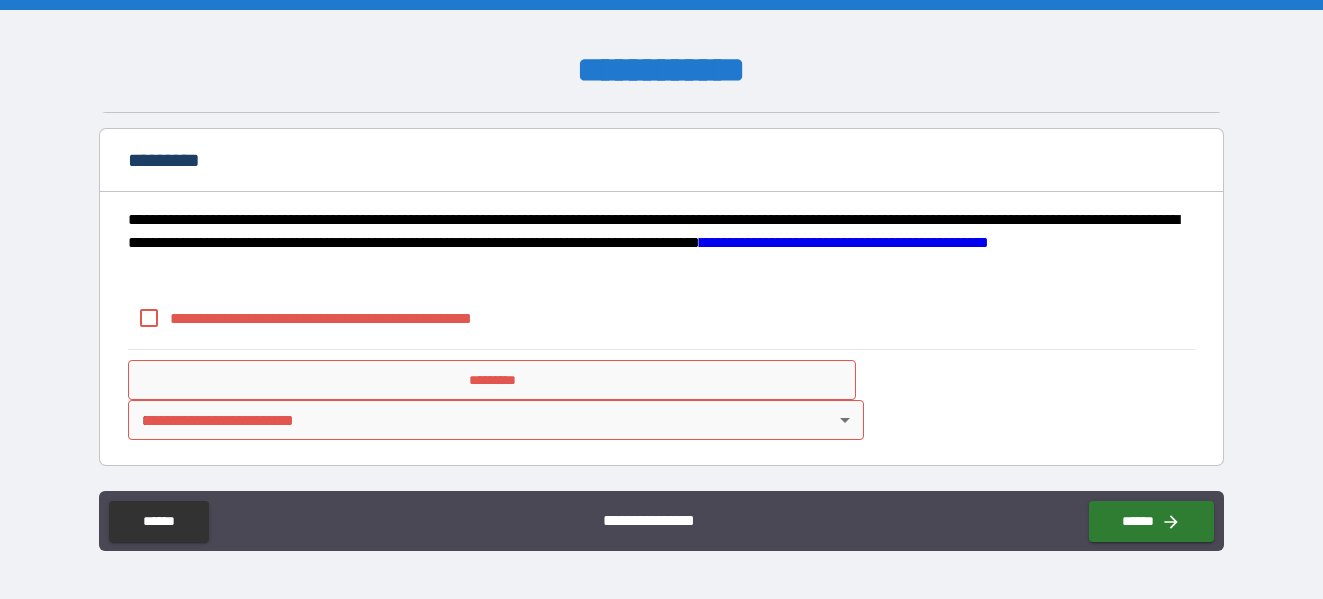 drag, startPoint x: 177, startPoint y: 375, endPoint x: 262, endPoint y: 428, distance: 100.16985 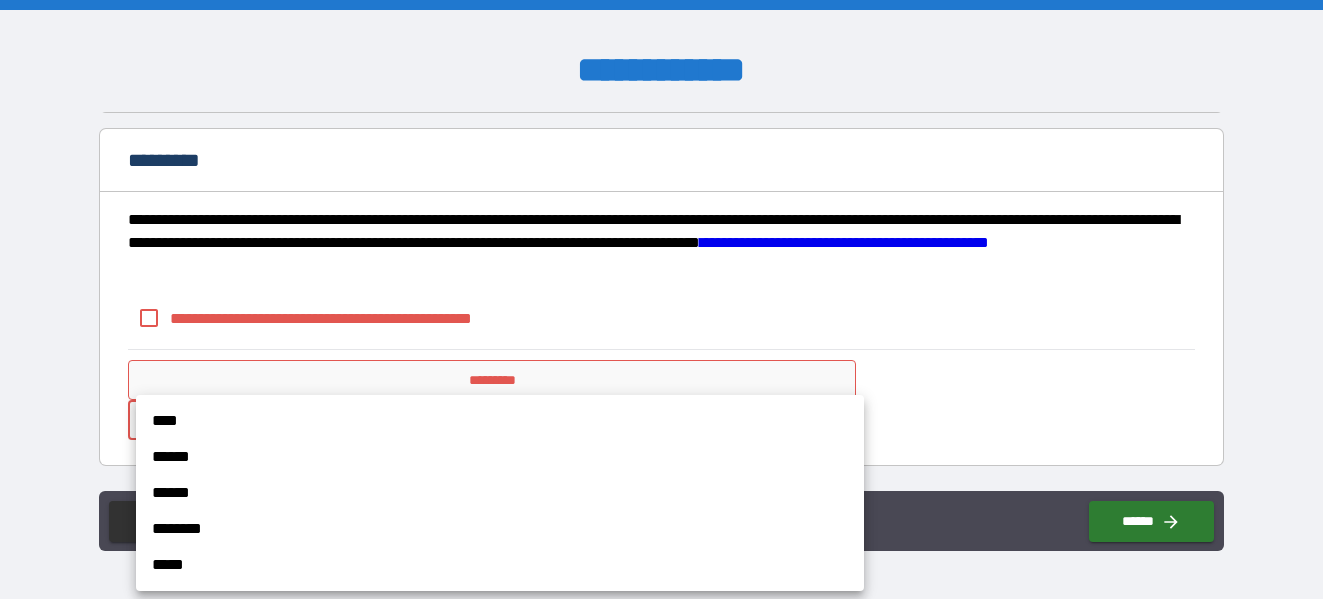 click on "**********" at bounding box center (661, 299) 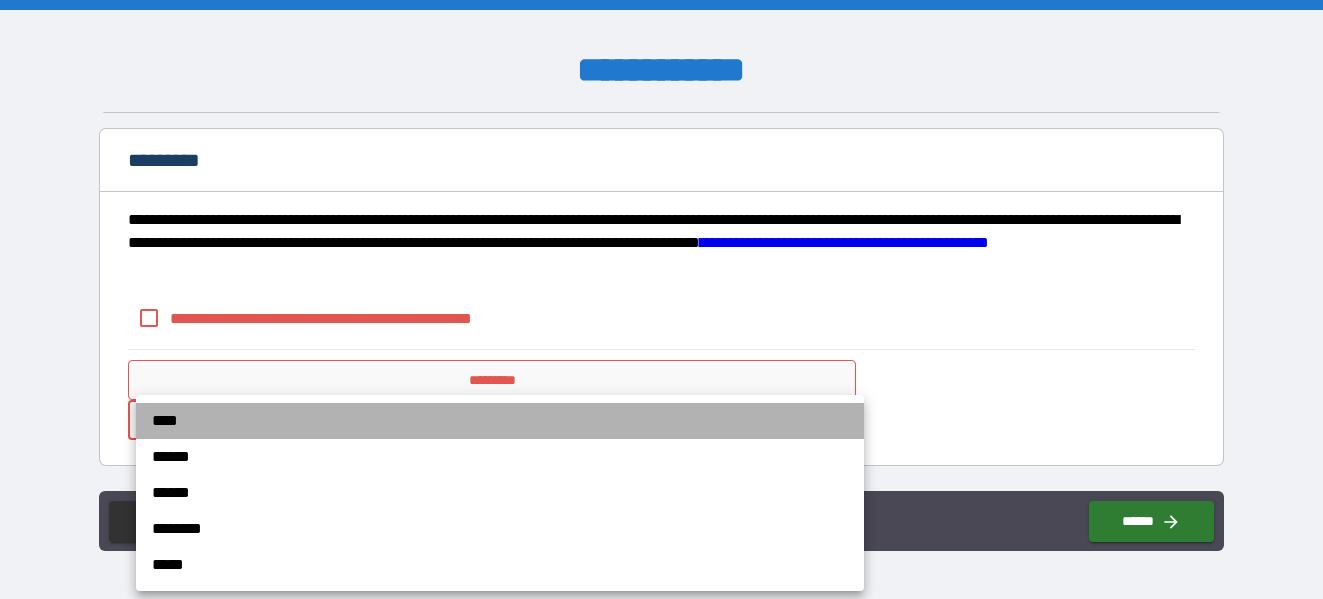 click on "****" at bounding box center (500, 421) 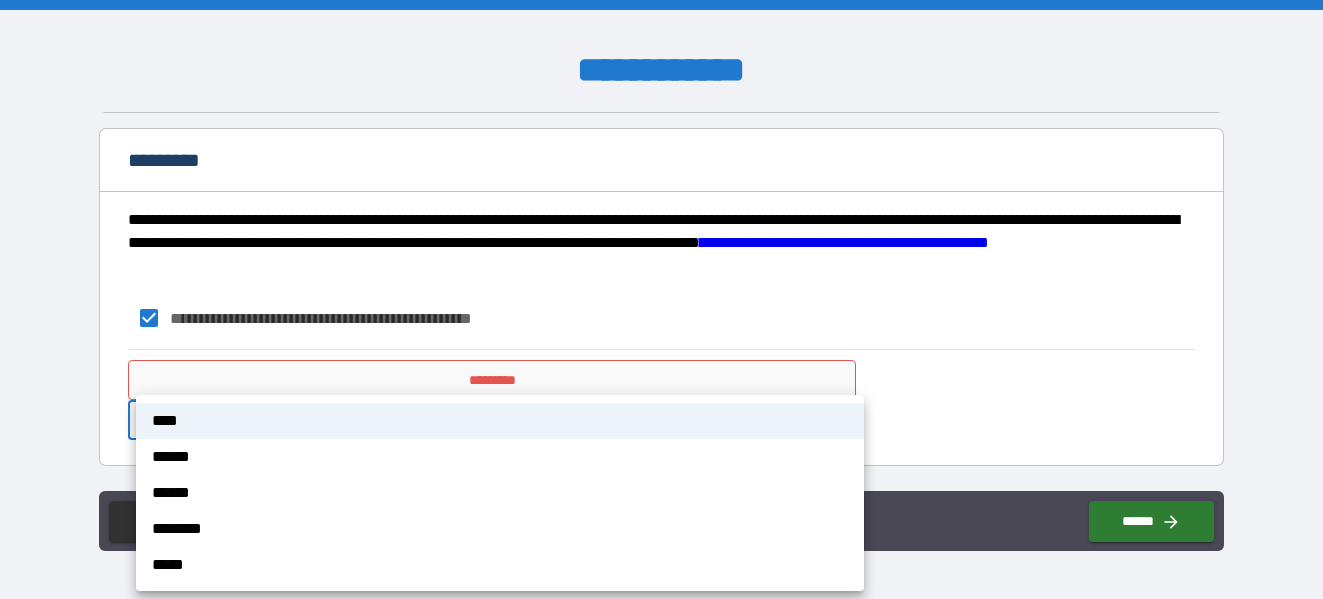 drag, startPoint x: 279, startPoint y: 400, endPoint x: 268, endPoint y: 429, distance: 31.016125 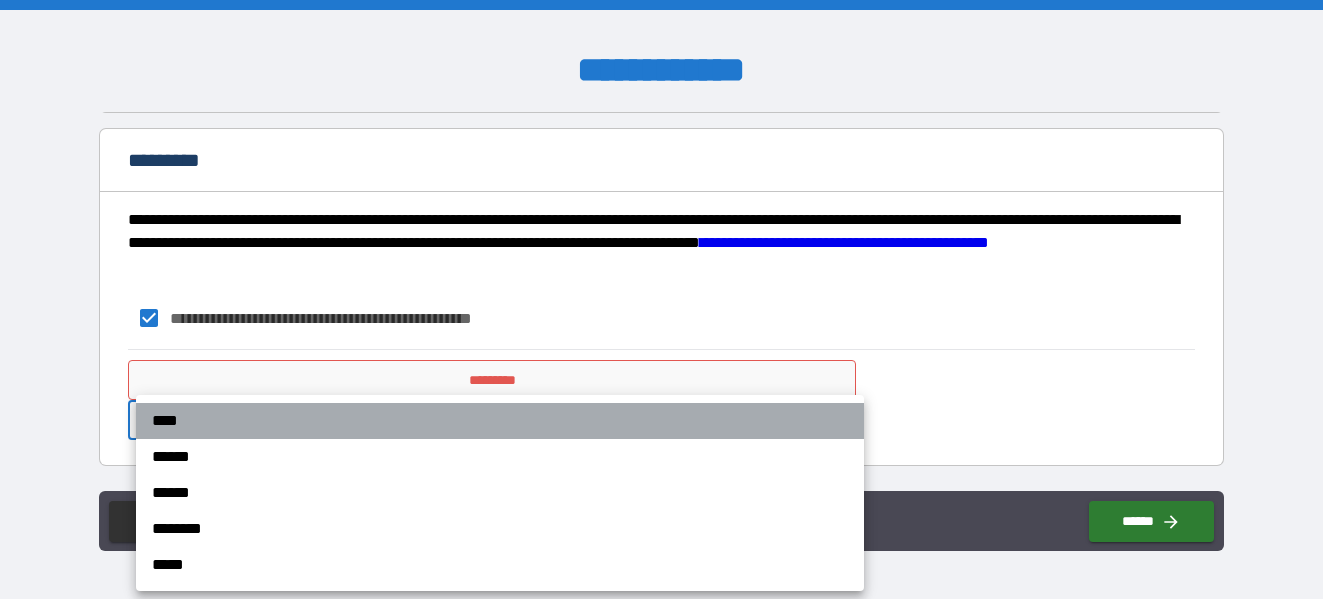 click on "****" at bounding box center (500, 421) 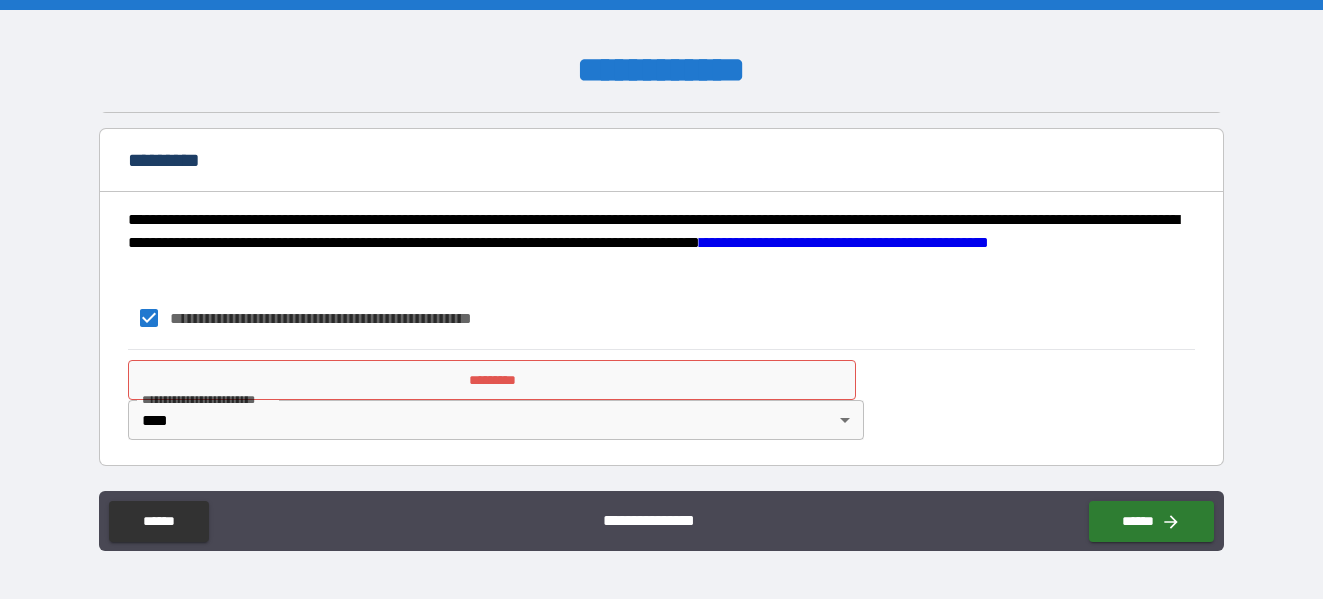 click on "**********" at bounding box center [645, 517] 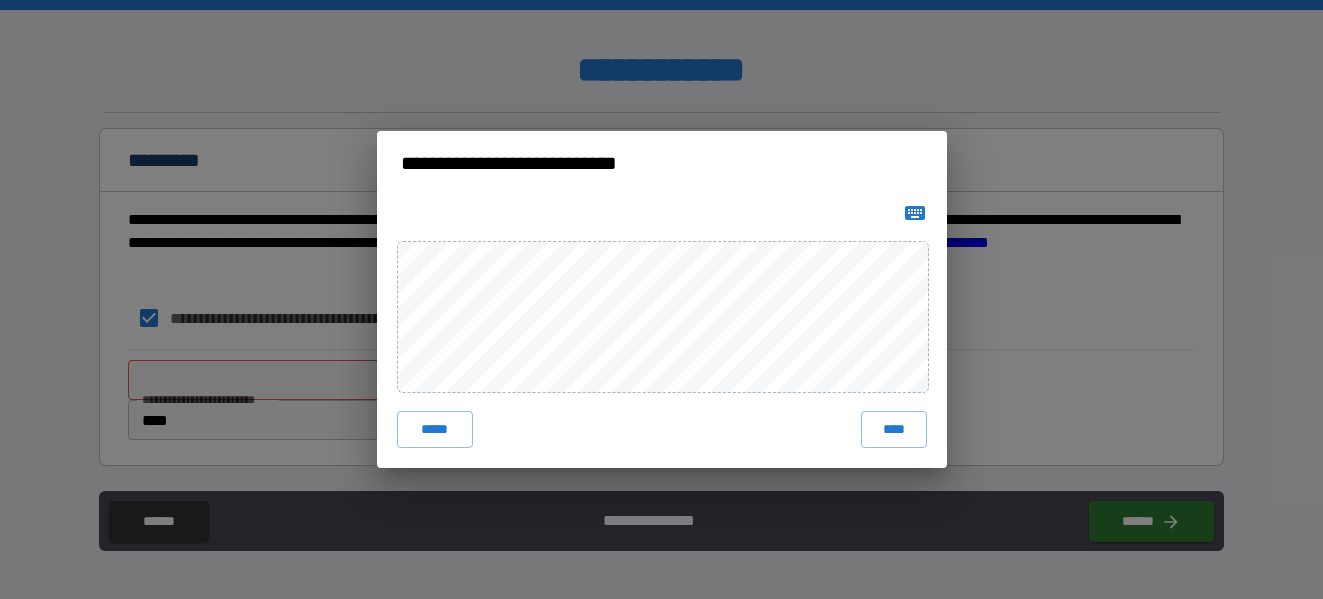 click on "**********" at bounding box center [661, 299] 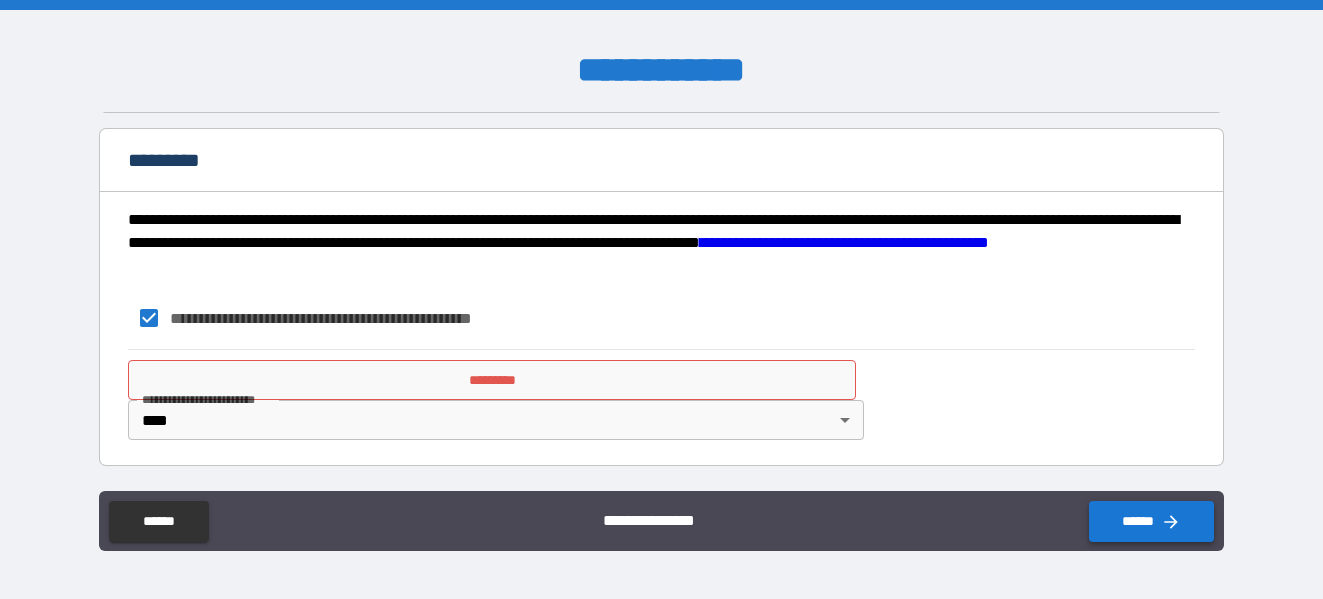 click on "******" at bounding box center [1151, 521] 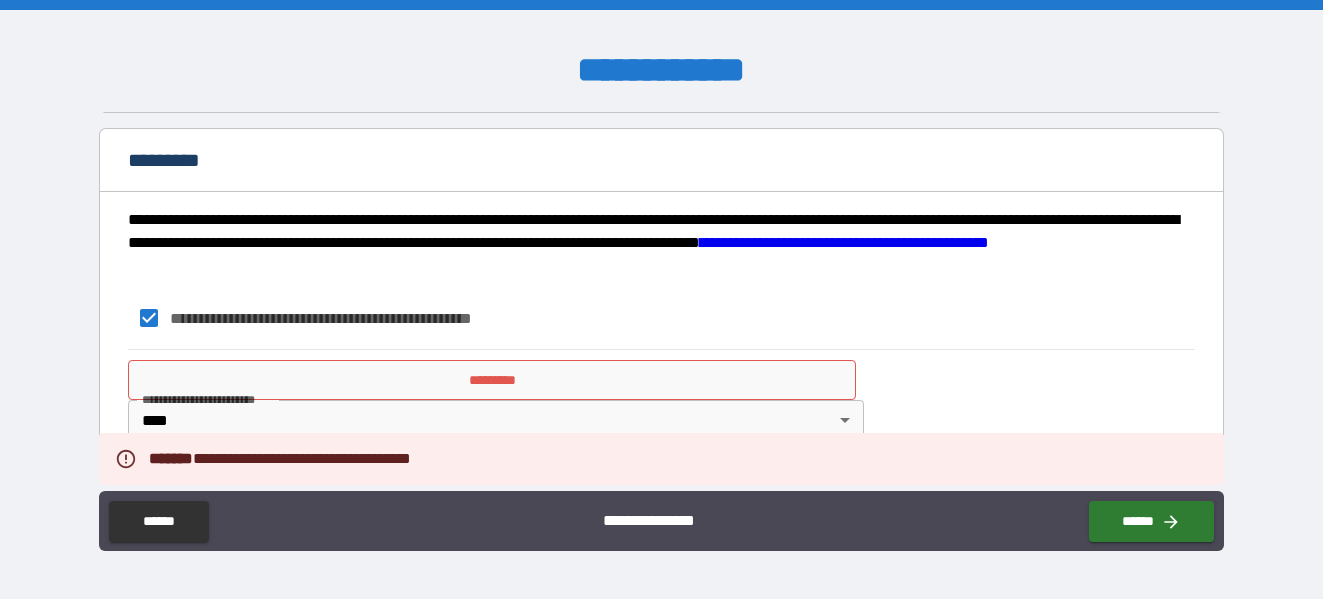 drag, startPoint x: 474, startPoint y: 379, endPoint x: 393, endPoint y: 446, distance: 105.11898 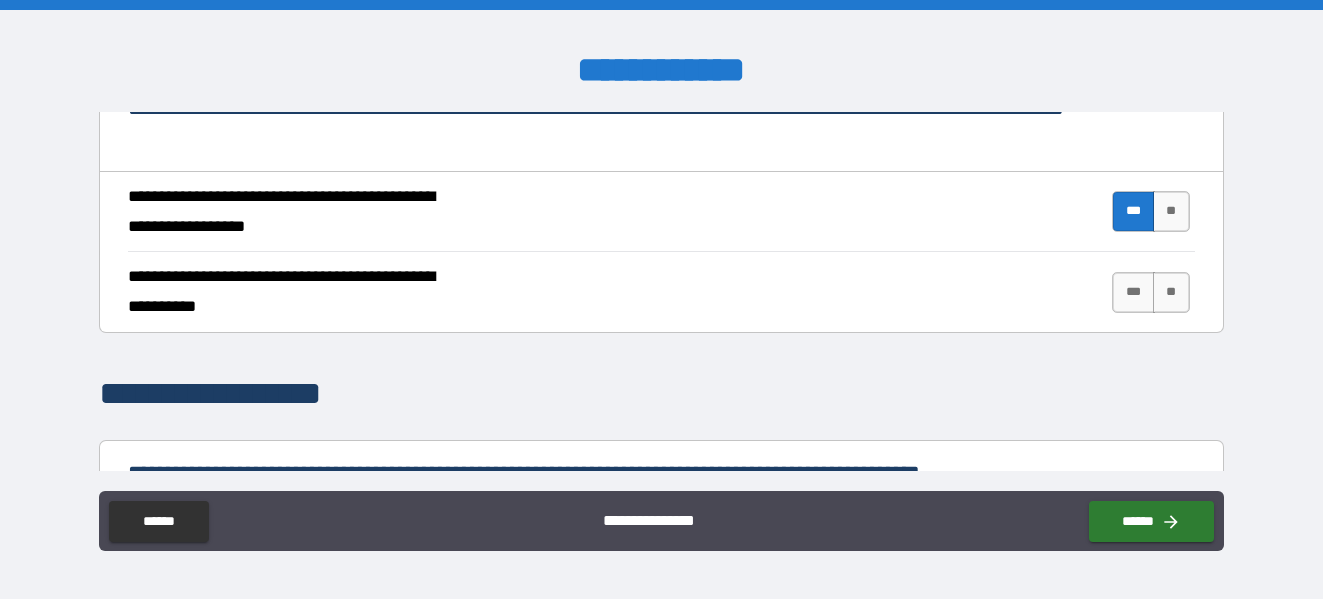 scroll, scrollTop: 800, scrollLeft: 0, axis: vertical 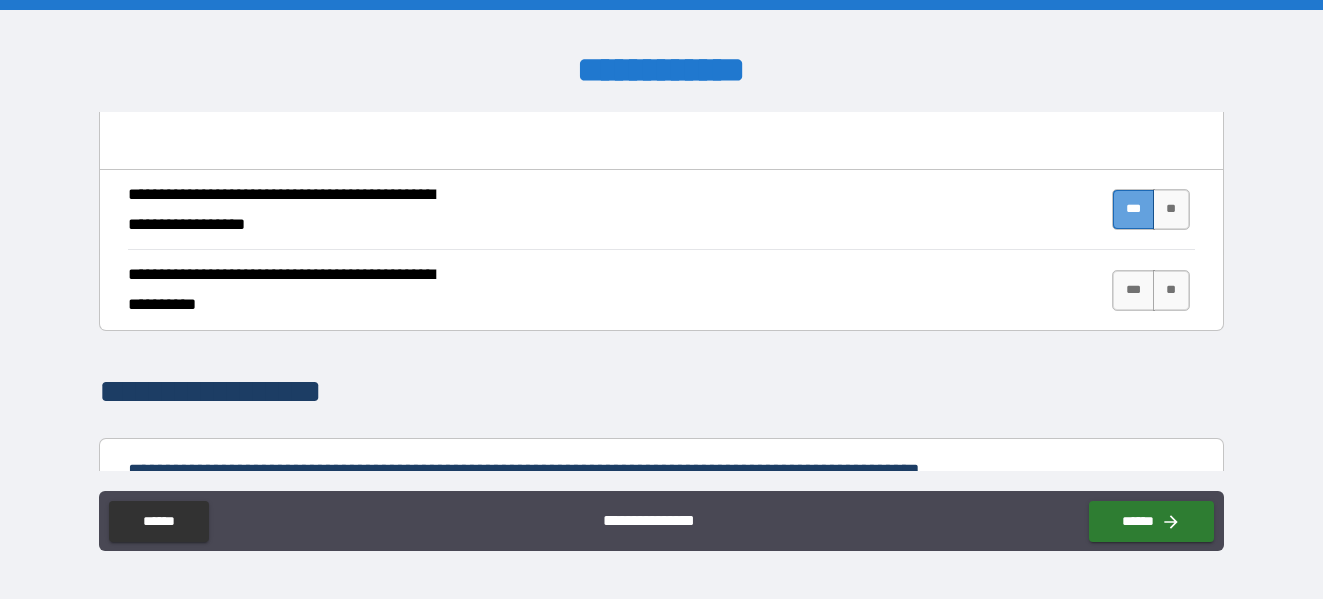 click on "***" at bounding box center (1133, 209) 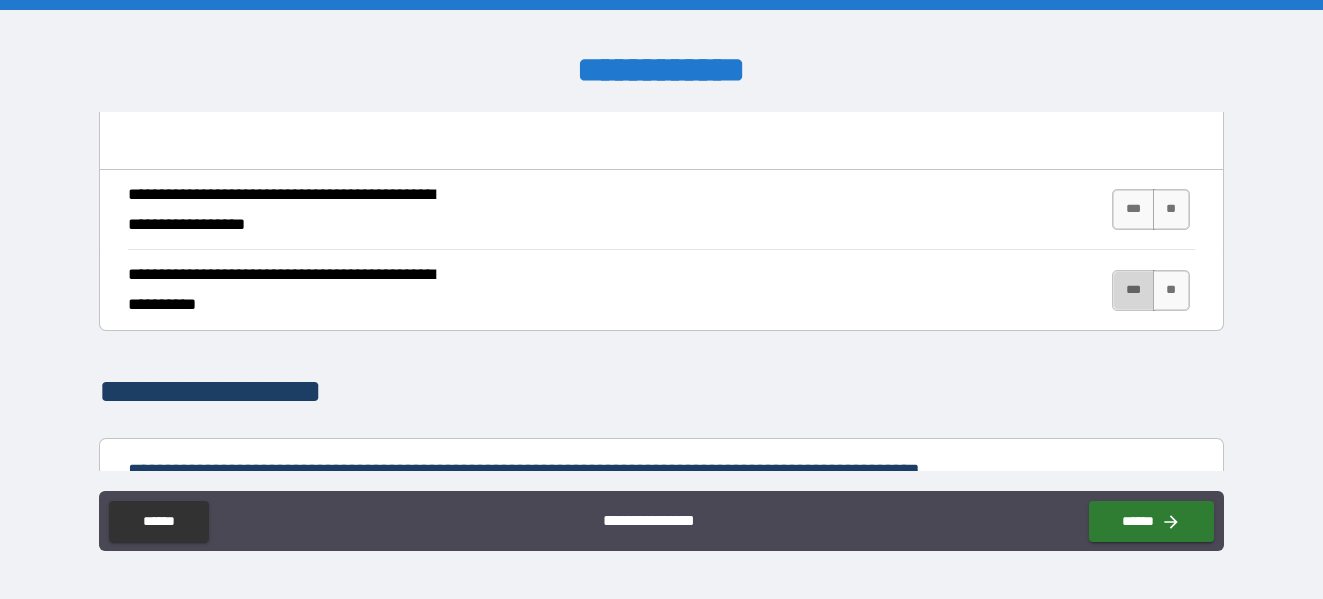 click on "***" at bounding box center (1133, 290) 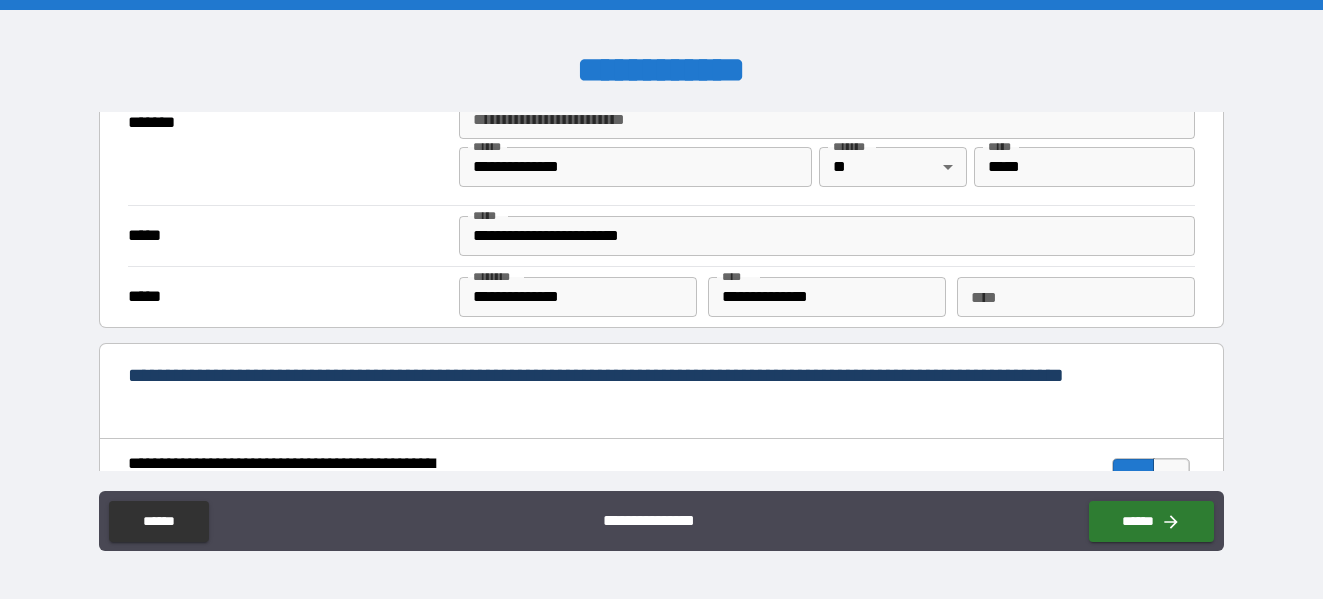 scroll, scrollTop: 1700, scrollLeft: 0, axis: vertical 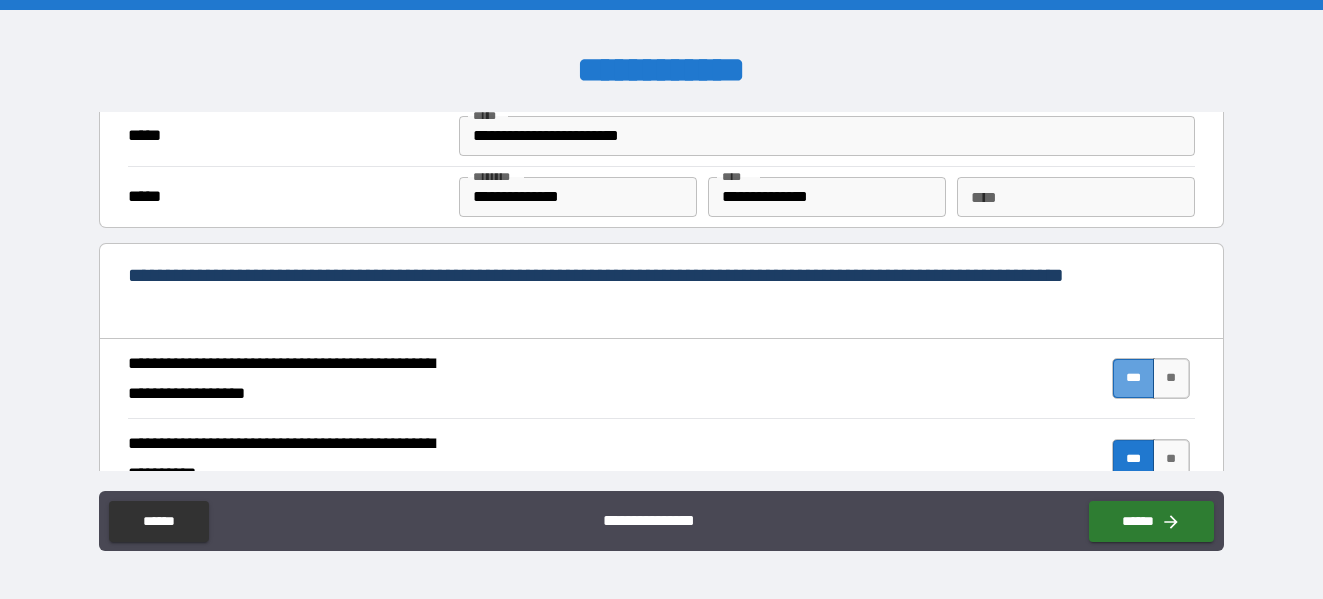 click on "***" at bounding box center (1133, 378) 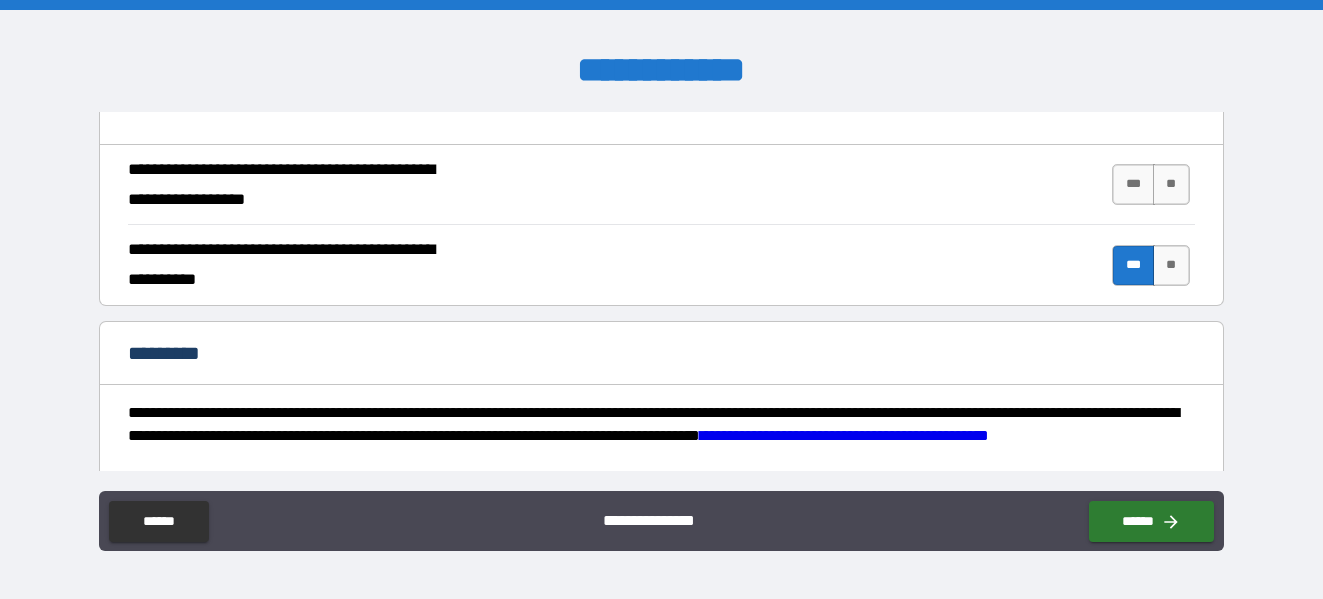 scroll, scrollTop: 1900, scrollLeft: 0, axis: vertical 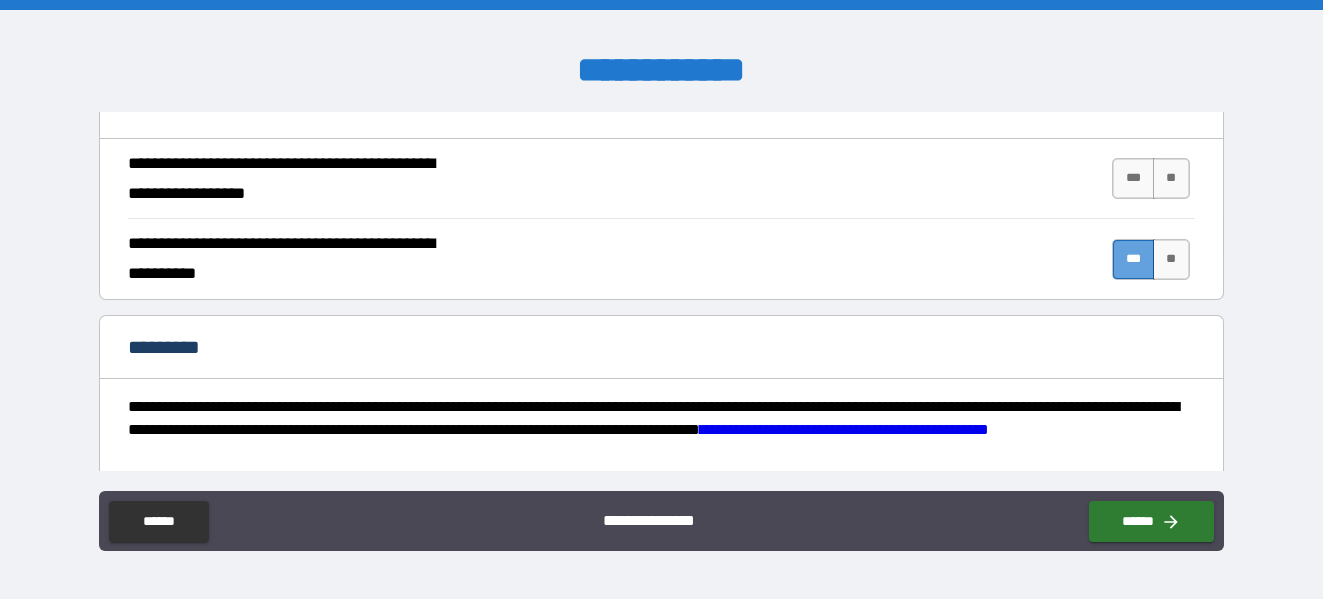click on "***" at bounding box center [1133, 259] 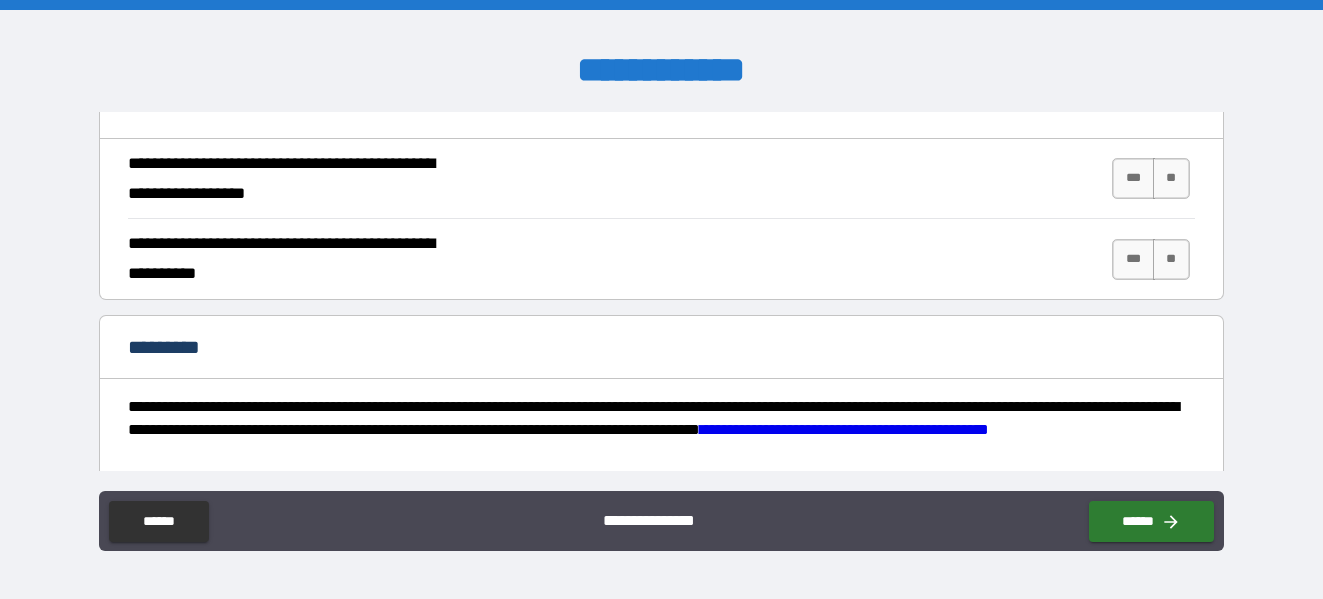 scroll, scrollTop: 2000, scrollLeft: 0, axis: vertical 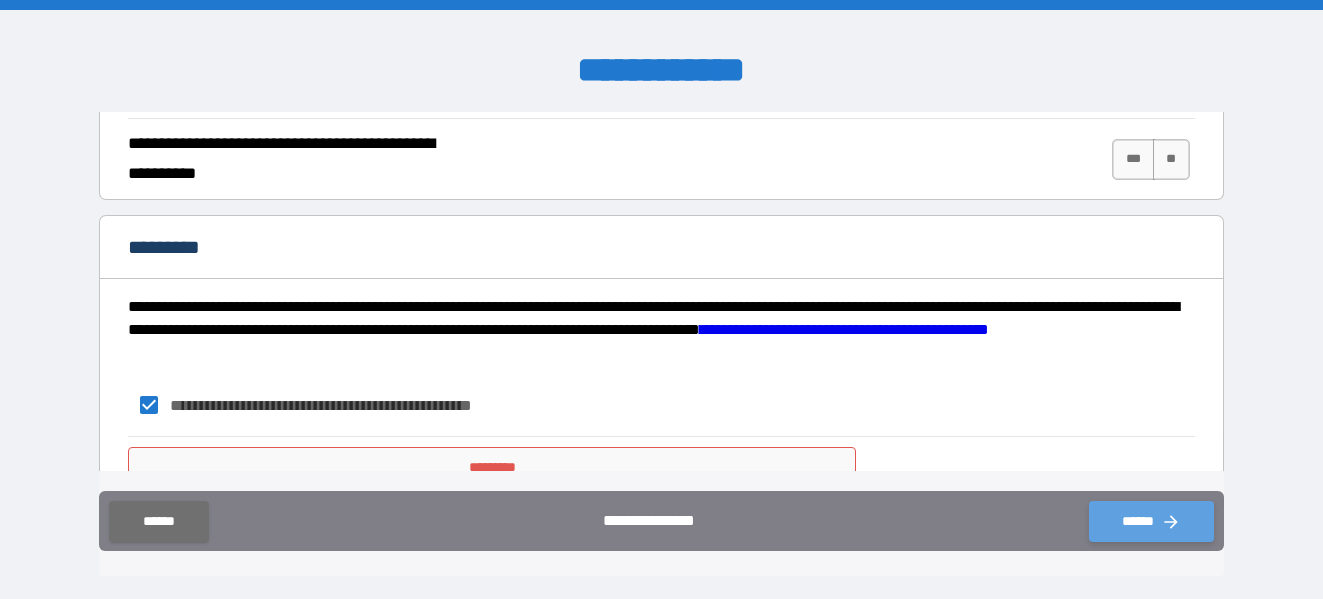 click on "******" at bounding box center (1151, 521) 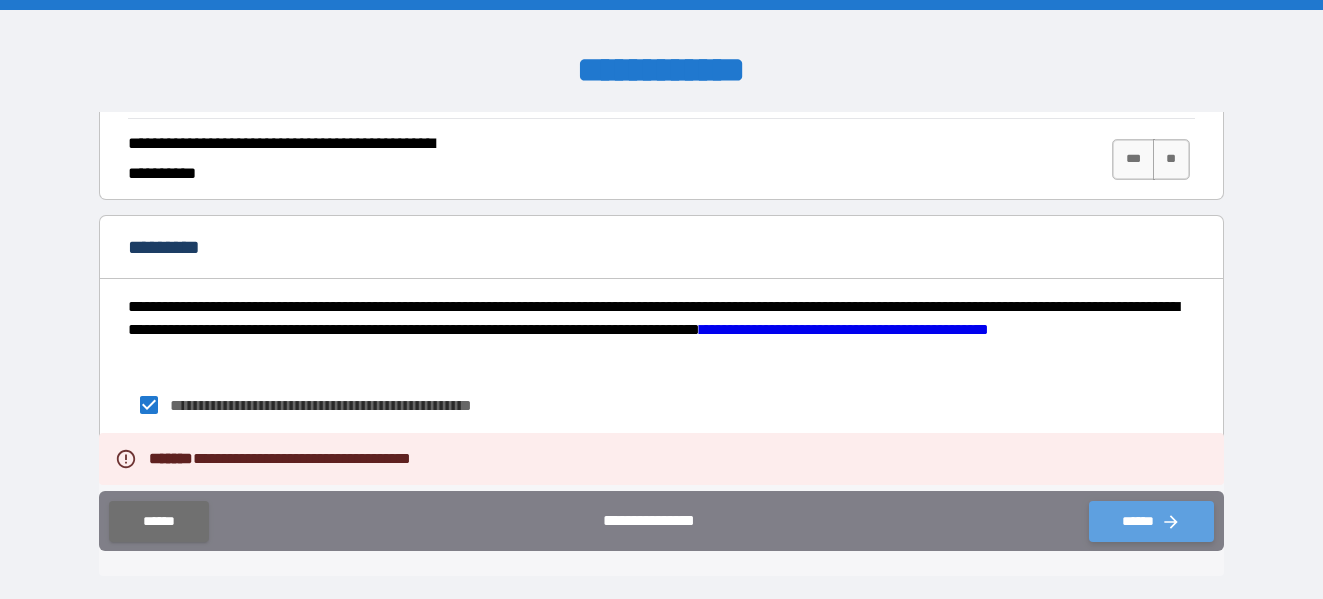 click on "******" at bounding box center (1151, 521) 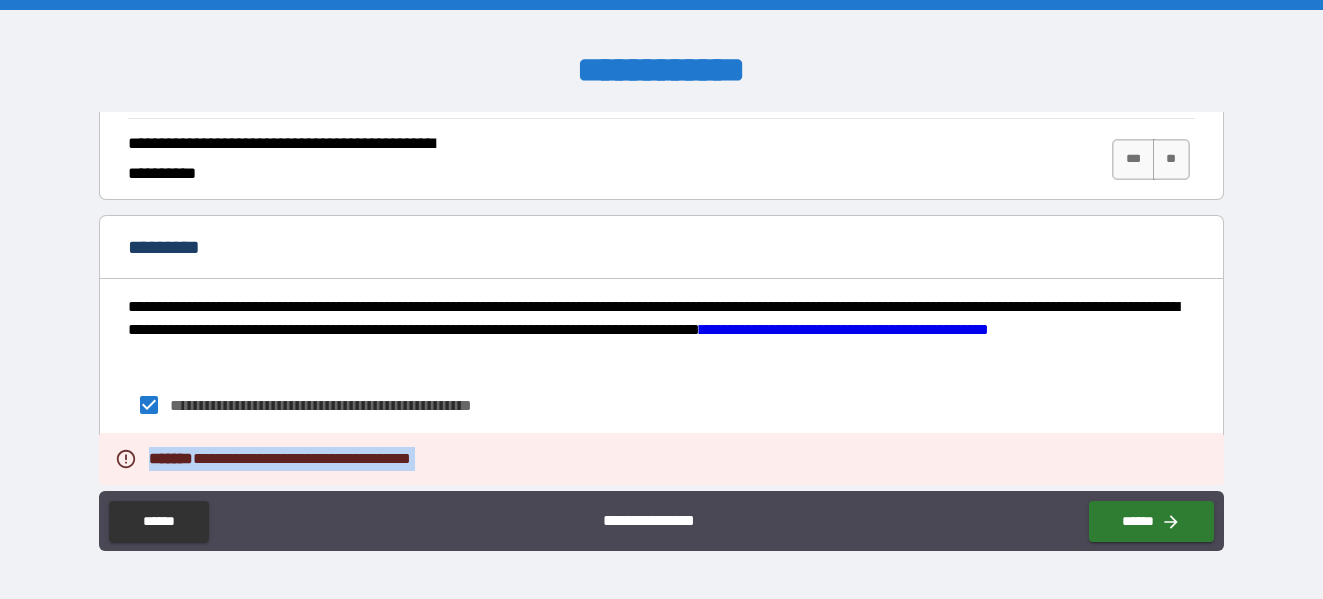 scroll, scrollTop: 2087, scrollLeft: 0, axis: vertical 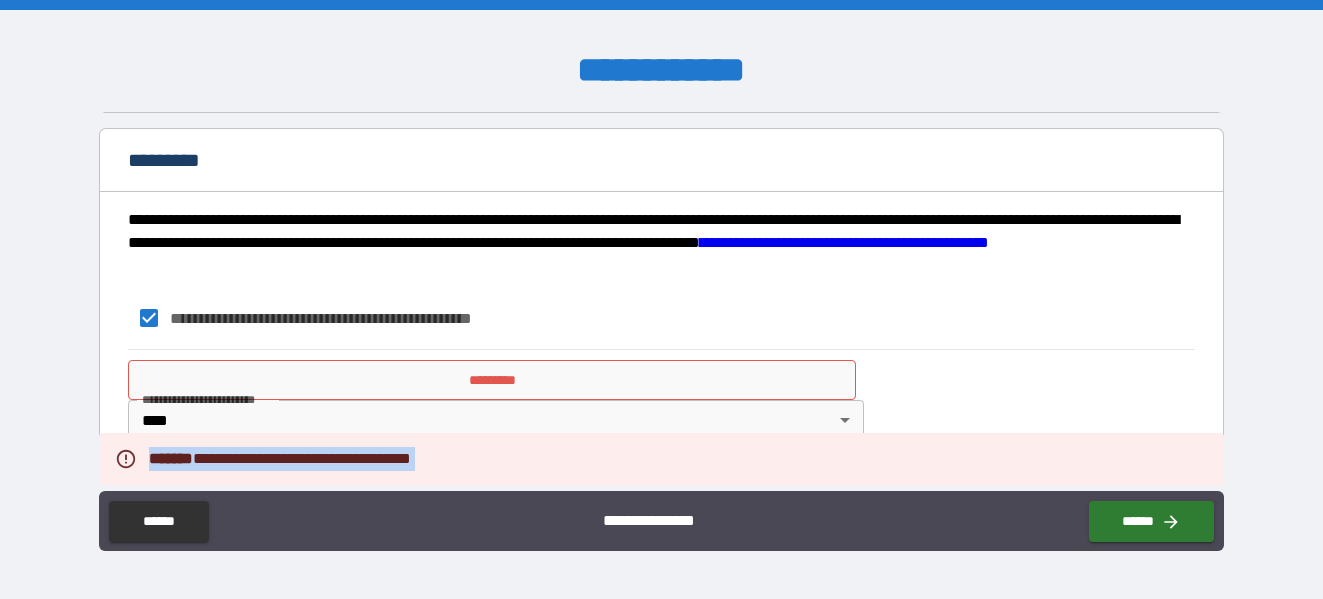 drag, startPoint x: 328, startPoint y: 471, endPoint x: 343, endPoint y: 419, distance: 54.120235 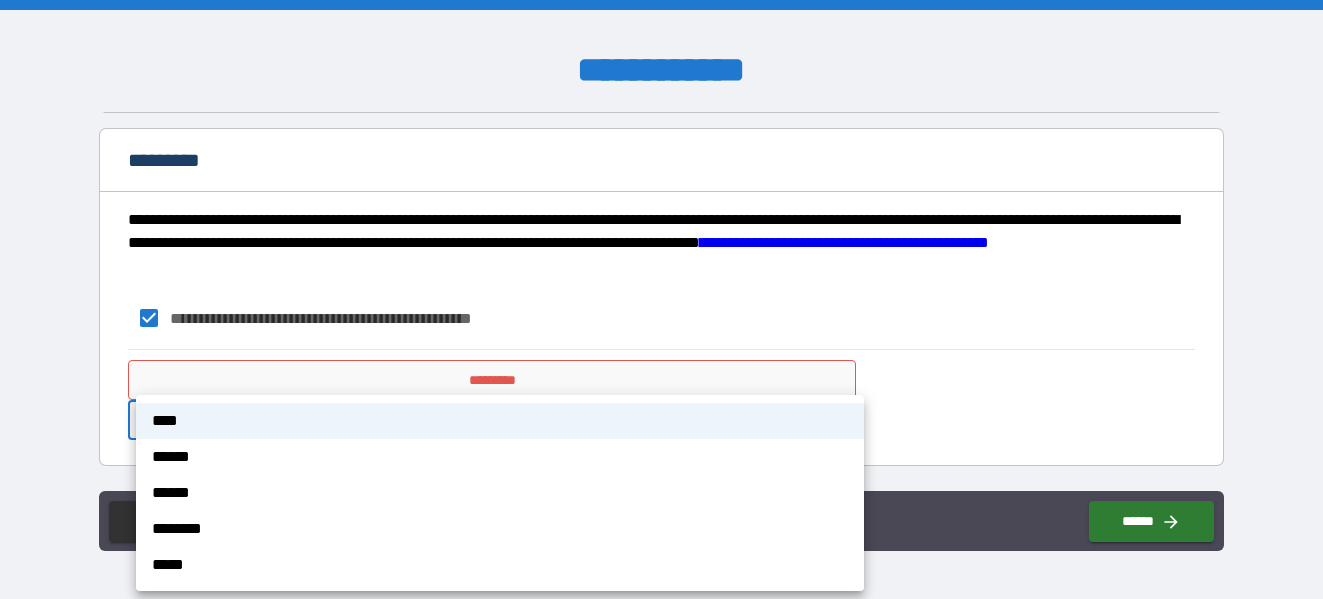 click on "****" at bounding box center (500, 421) 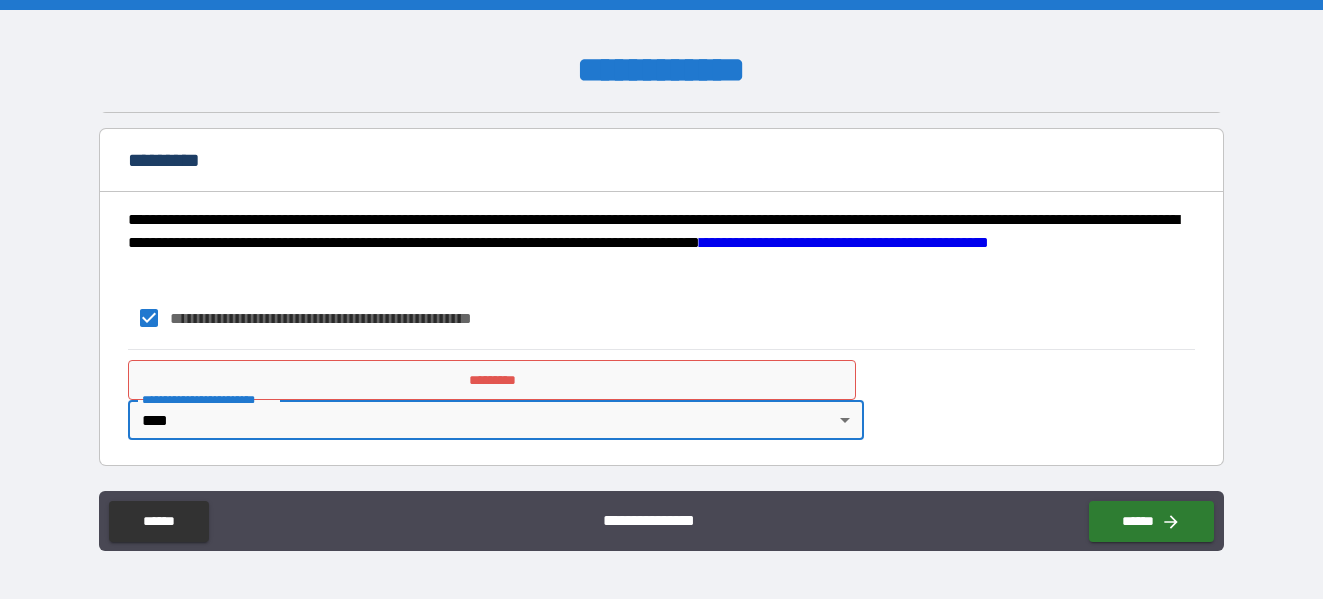 click on "*********" at bounding box center [492, 380] 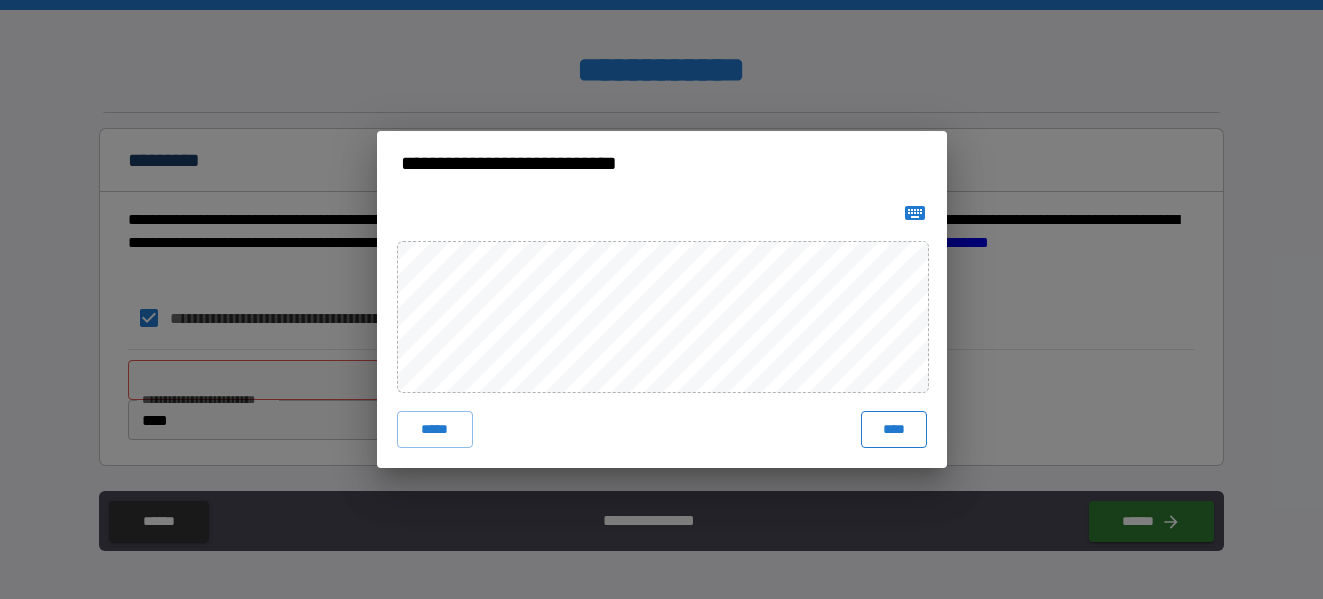 click on "****" at bounding box center (894, 429) 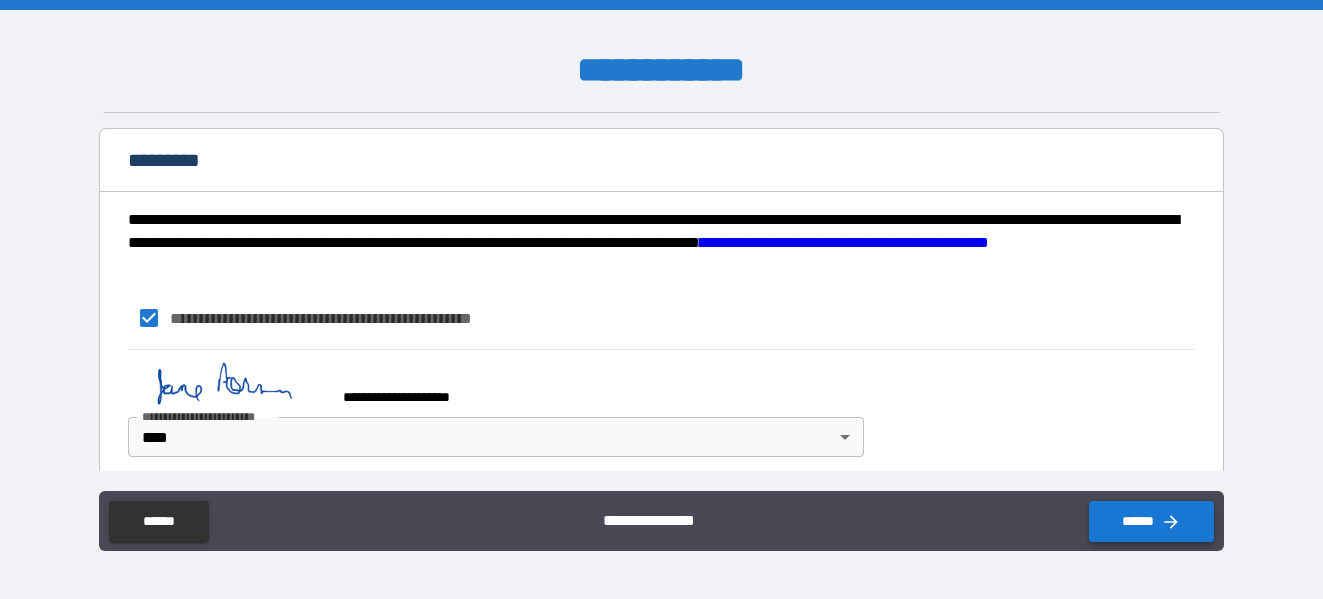 click on "******" at bounding box center (1151, 521) 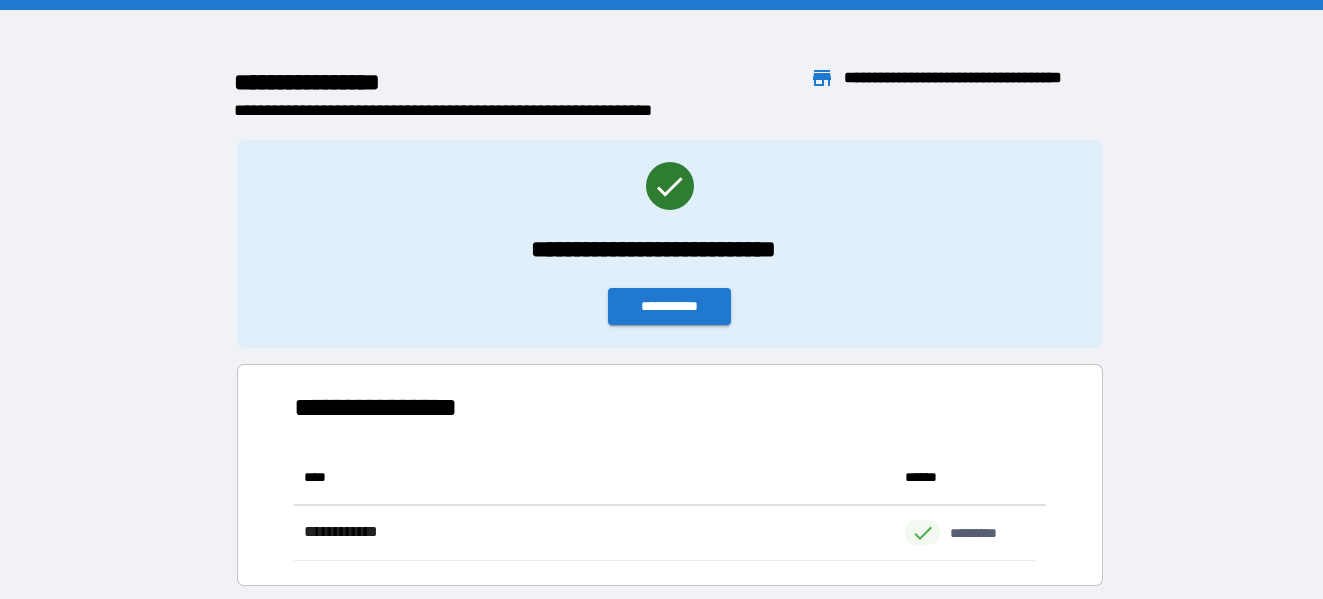 scroll, scrollTop: 18, scrollLeft: 18, axis: both 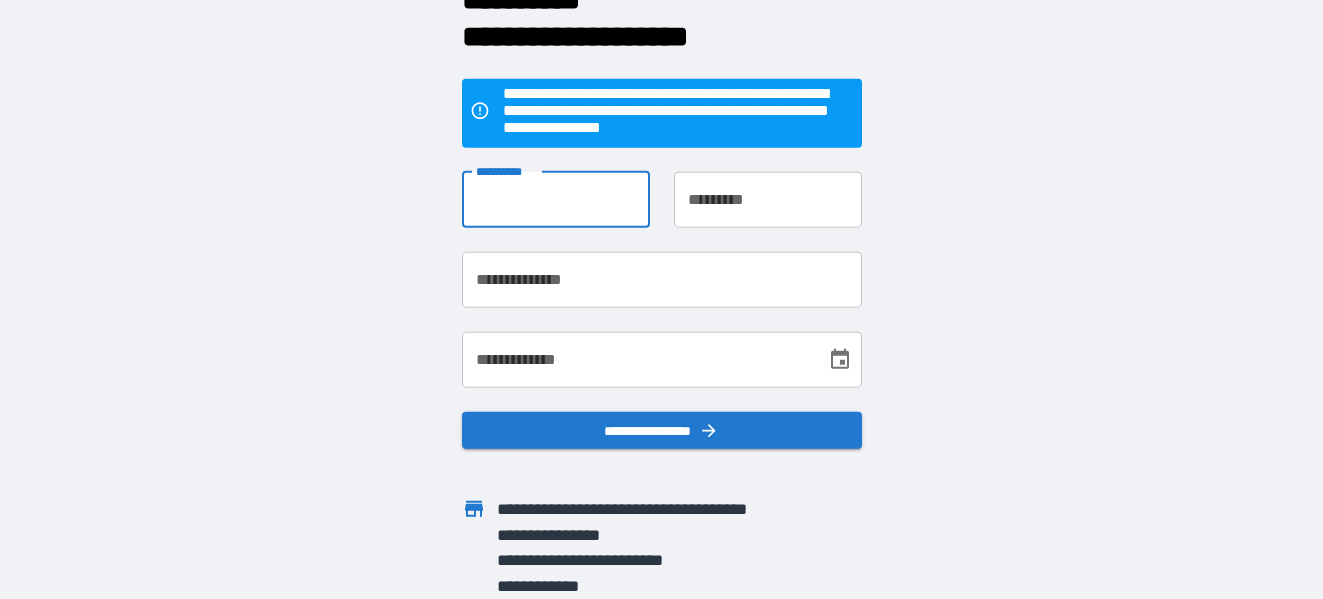 click on "**********" at bounding box center (556, 199) 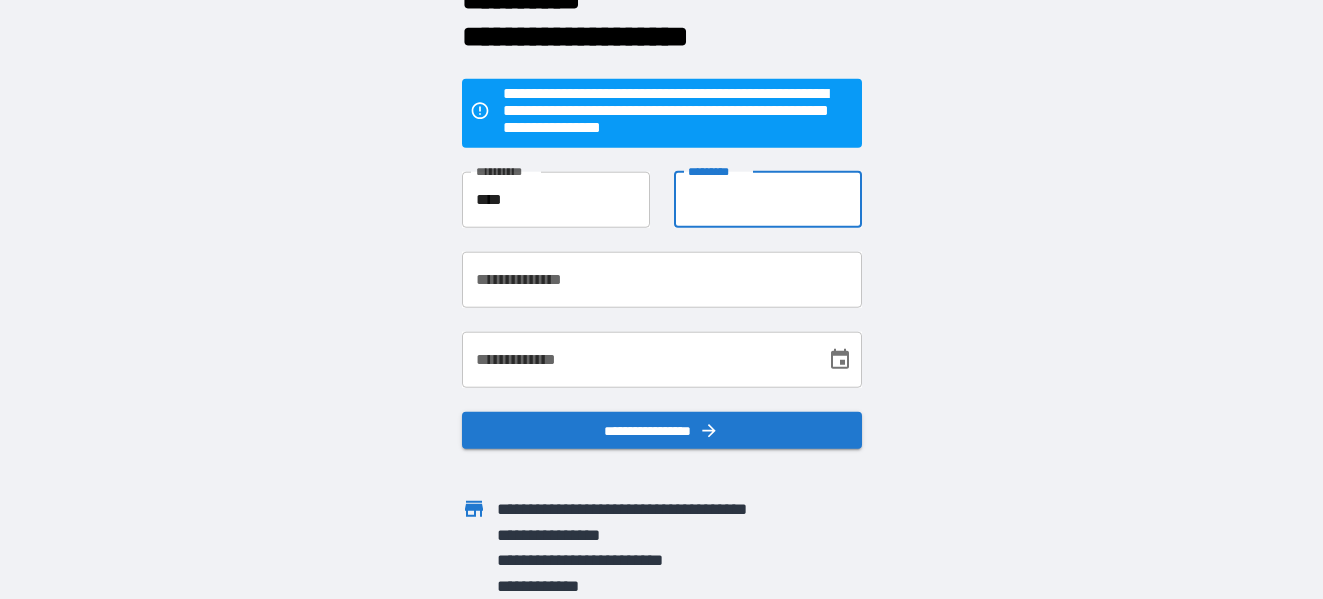 click on "**********" at bounding box center (768, 199) 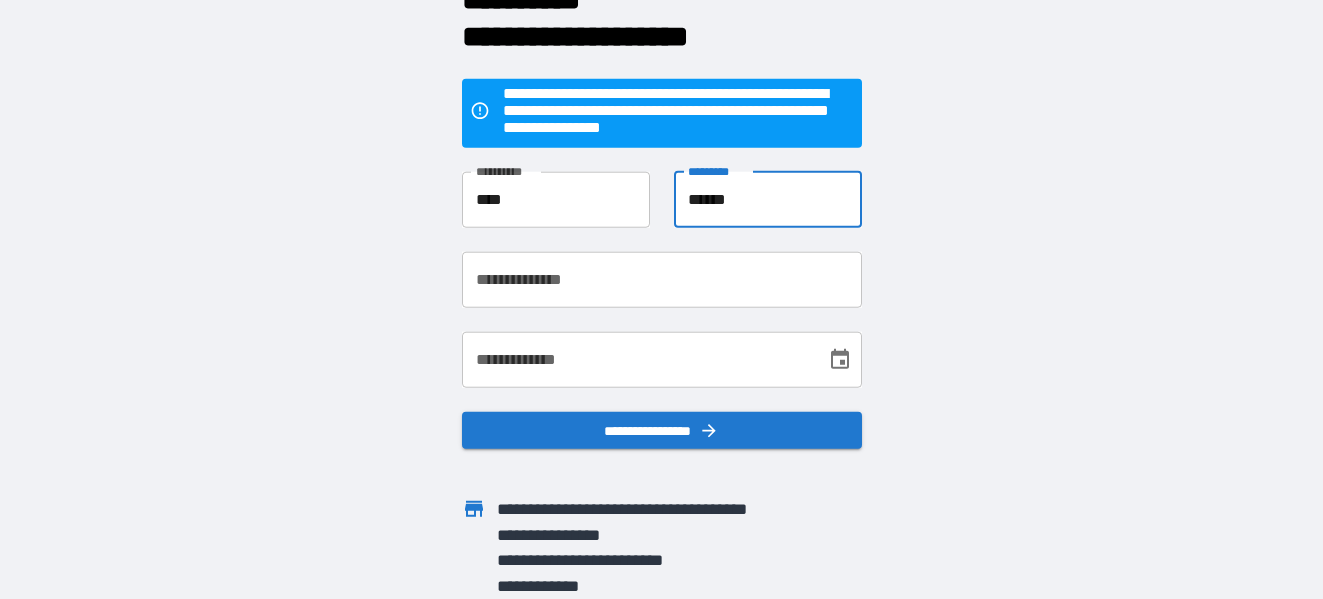 click on "**********" at bounding box center (662, 279) 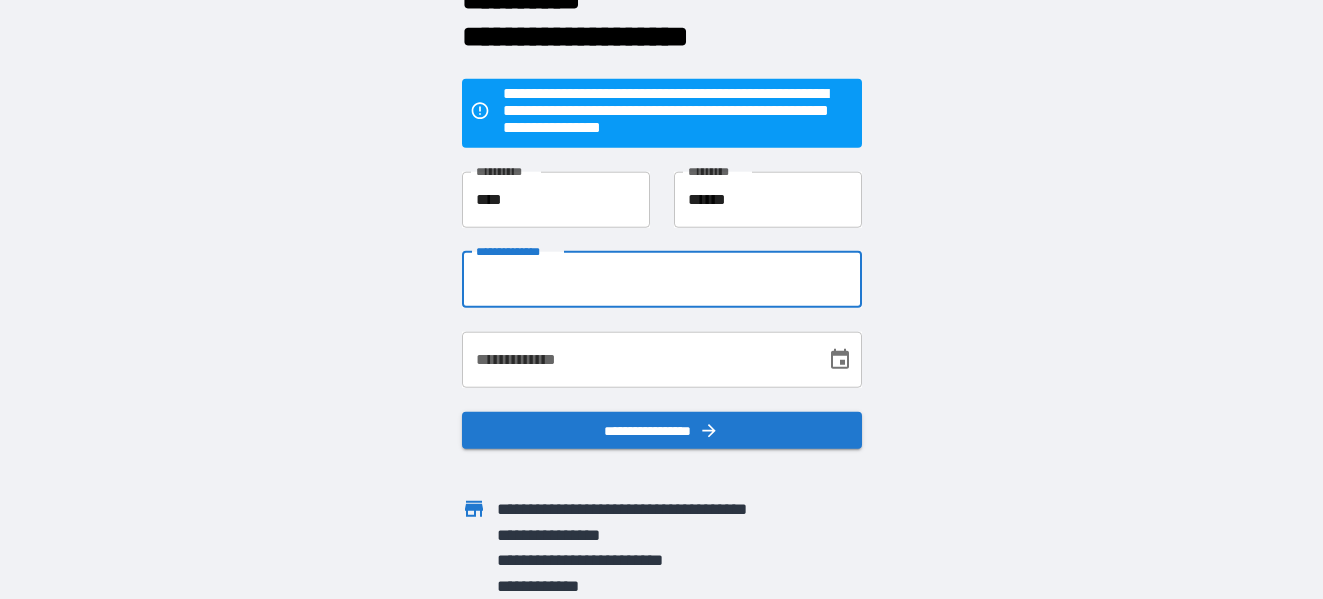 type on "**********" 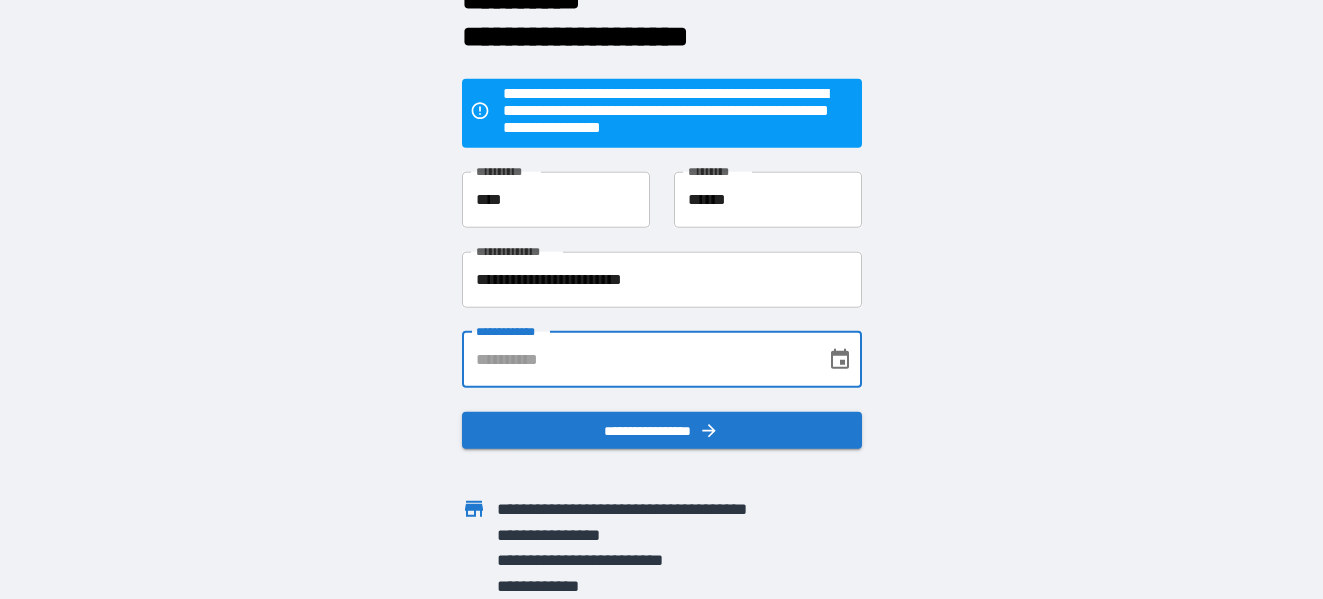 click on "**********" at bounding box center [637, 359] 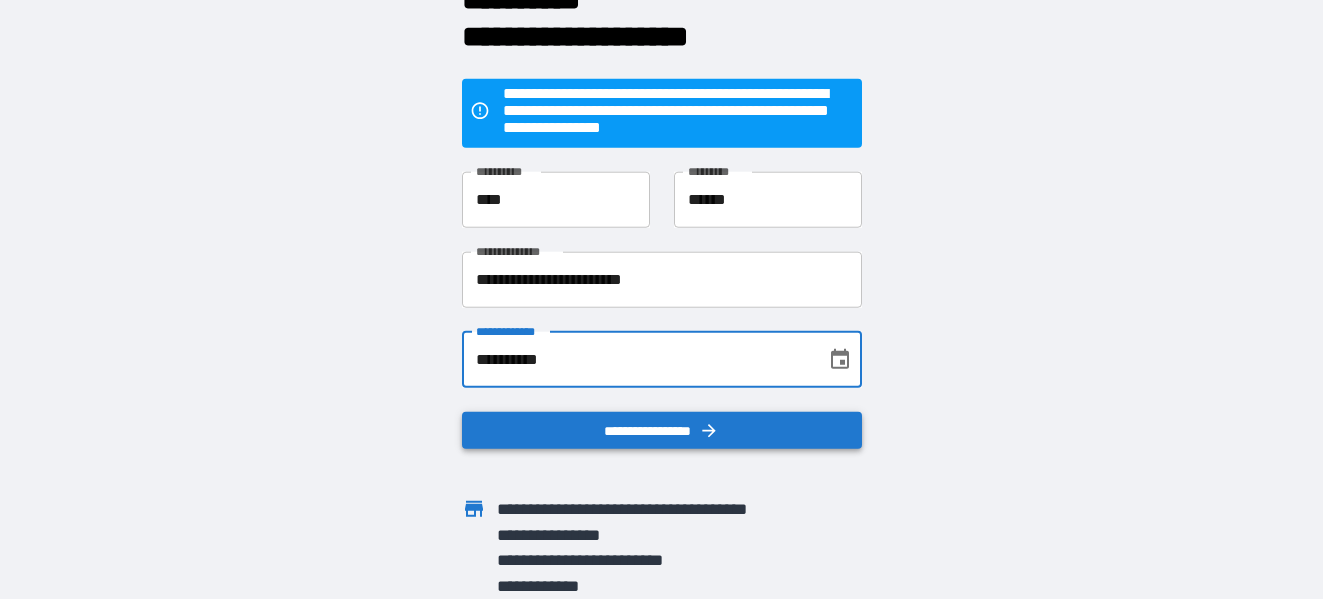 type on "**********" 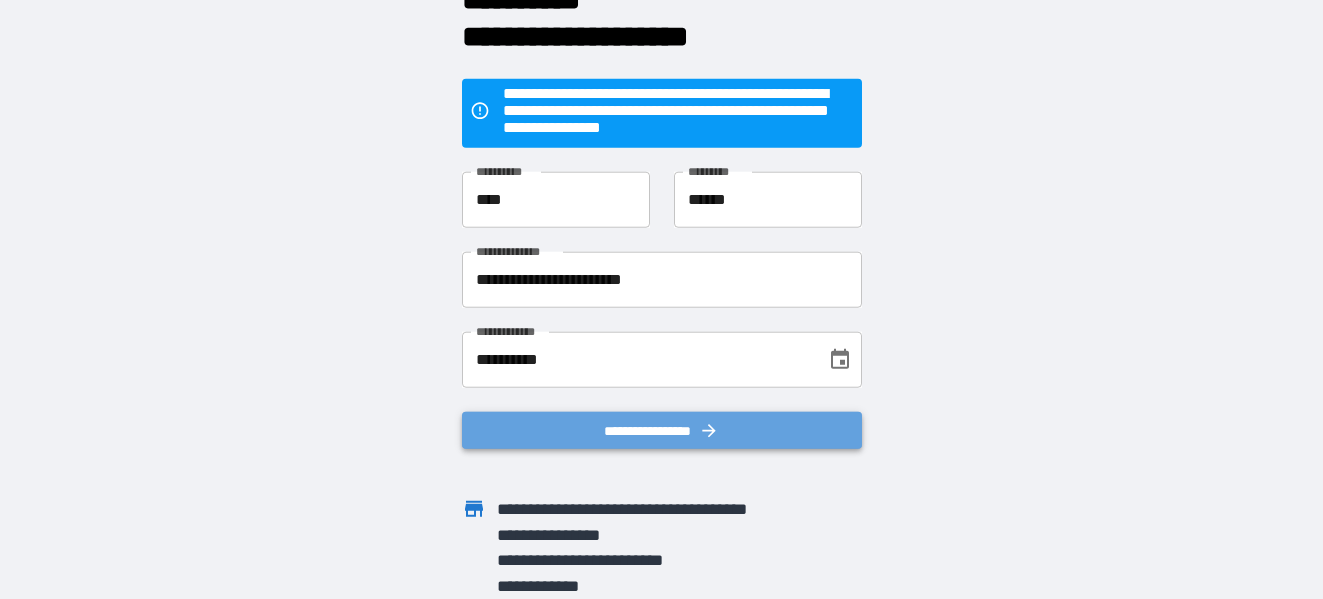 click on "**********" at bounding box center (662, 430) 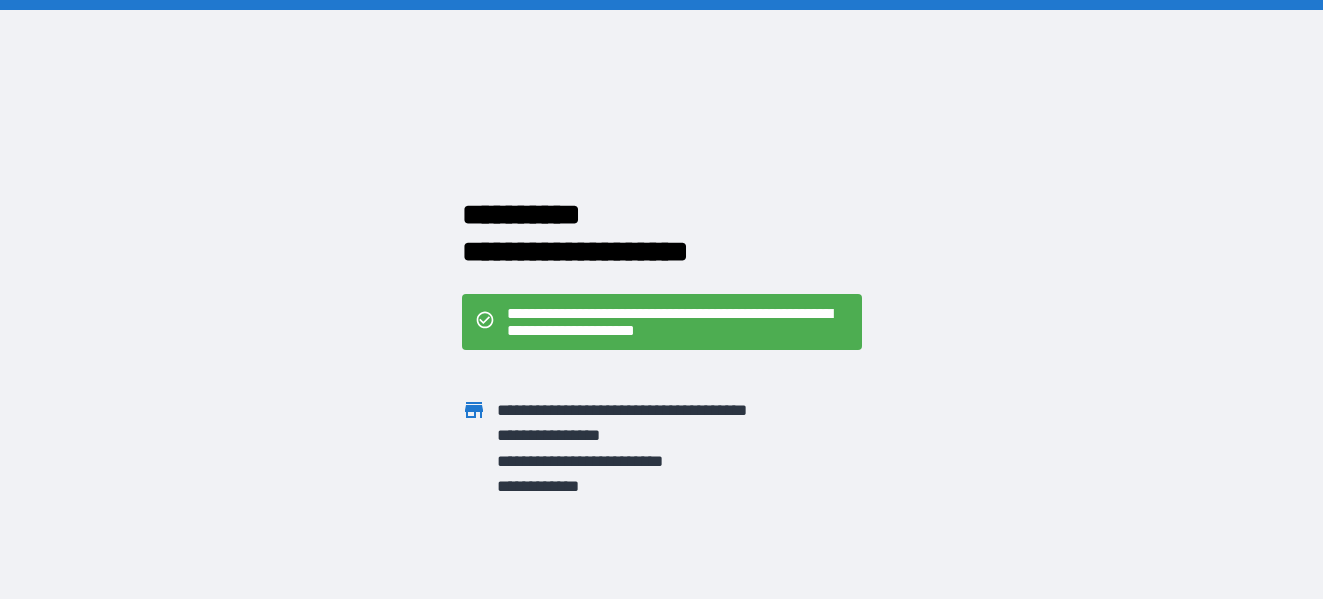 scroll, scrollTop: 0, scrollLeft: 0, axis: both 